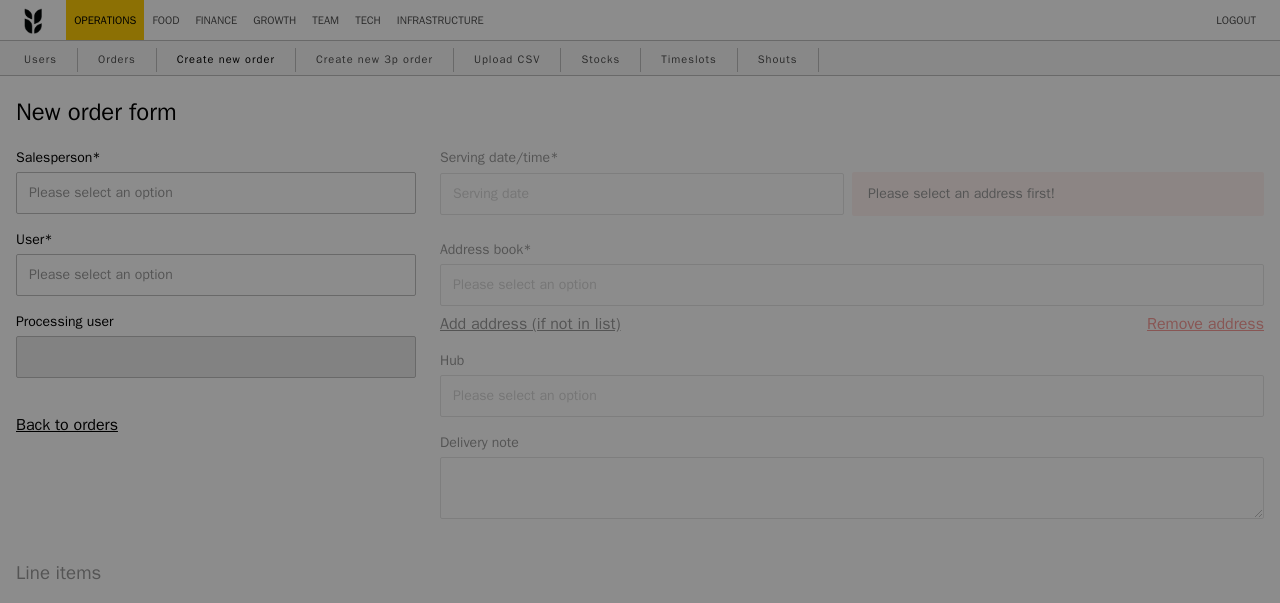 type on "Samantha" 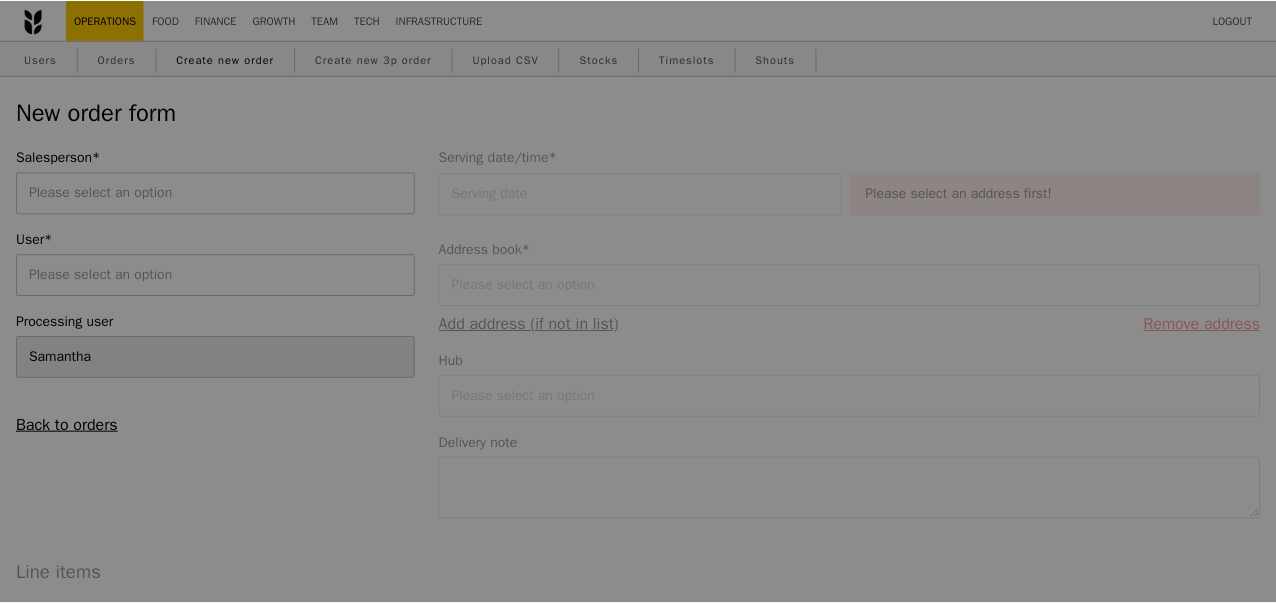 scroll, scrollTop: 0, scrollLeft: 0, axis: both 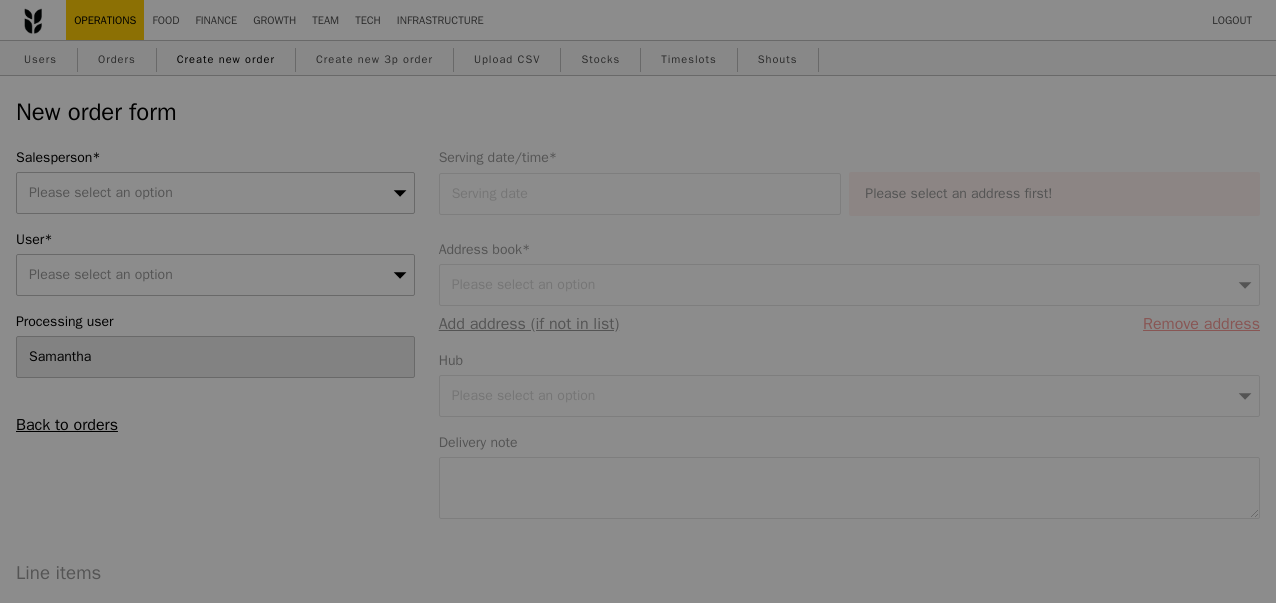 type on "Confirm" 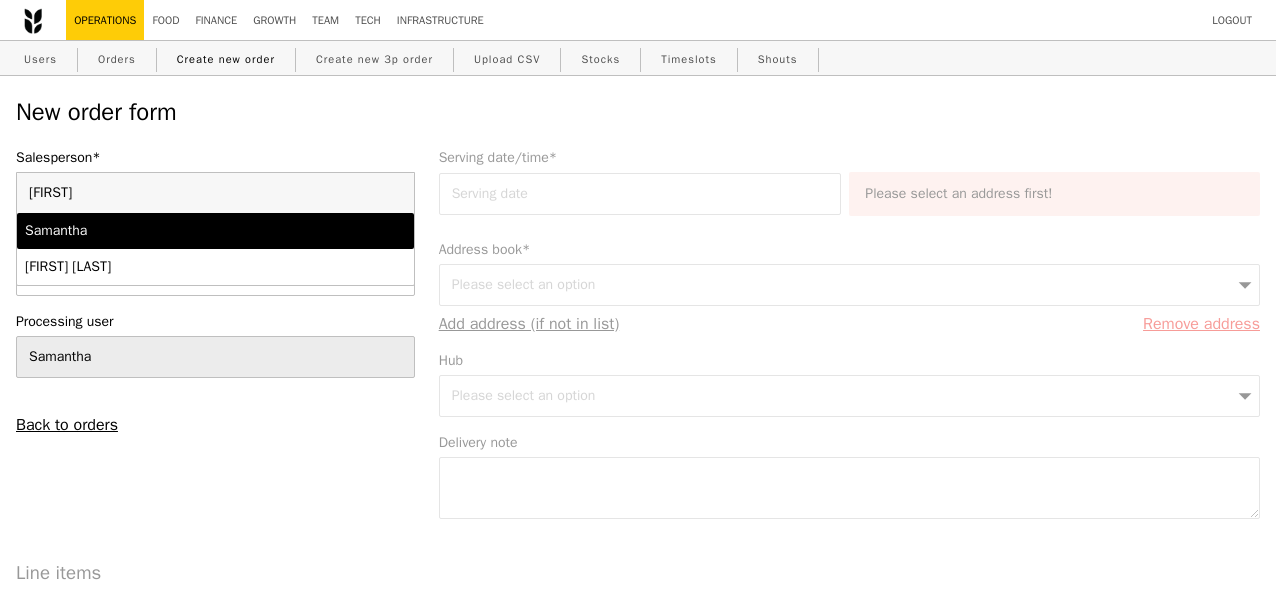 type on "[FIRST]" 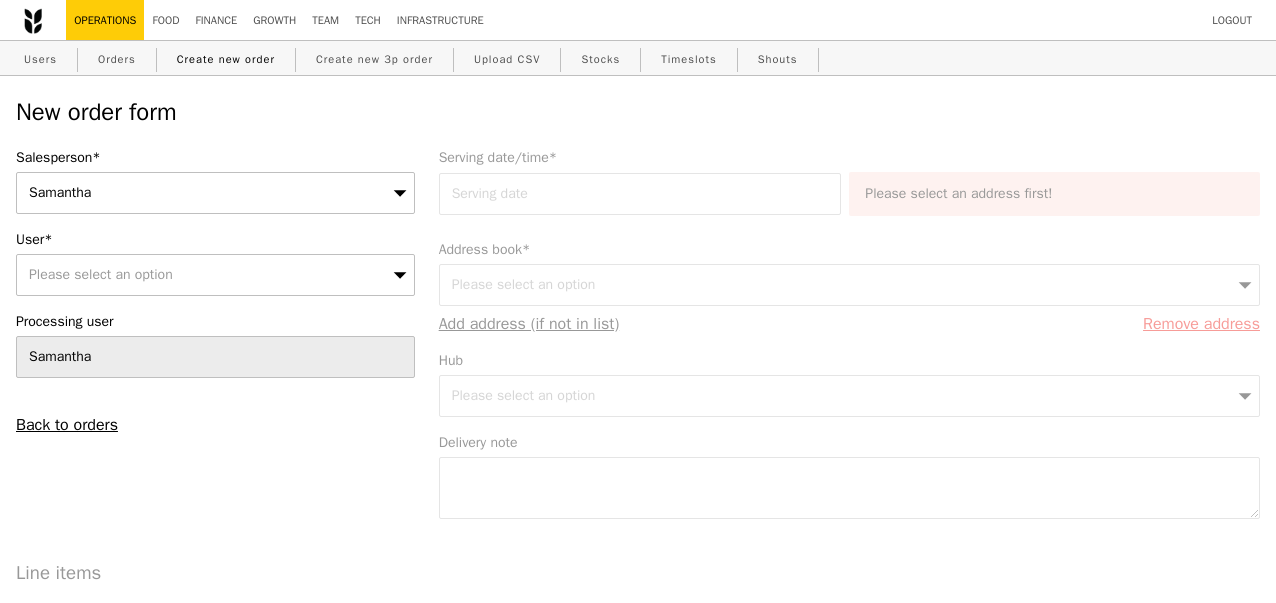 drag, startPoint x: 131, startPoint y: 185, endPoint x: 278, endPoint y: 183, distance: 147.01361 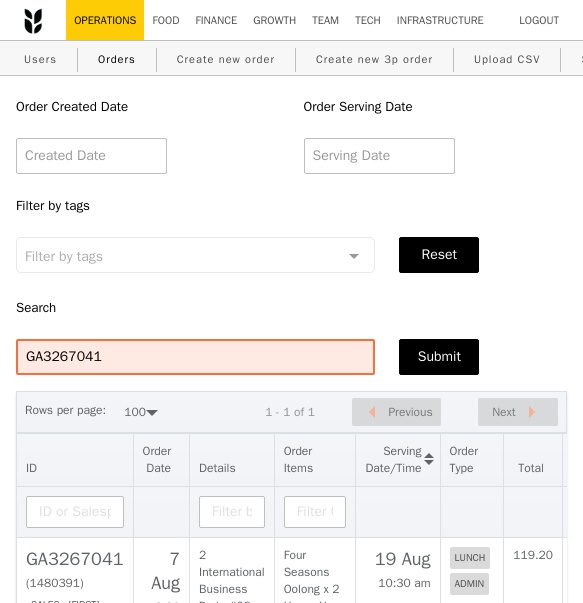 select on "100" 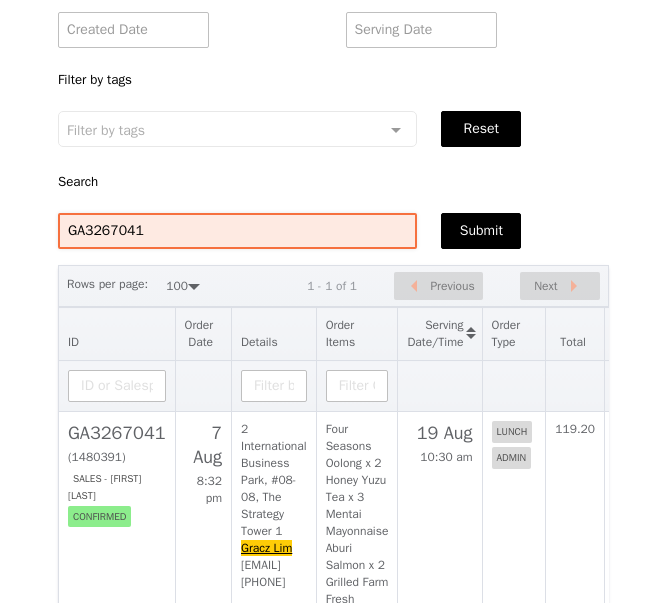 scroll, scrollTop: 143, scrollLeft: 0, axis: vertical 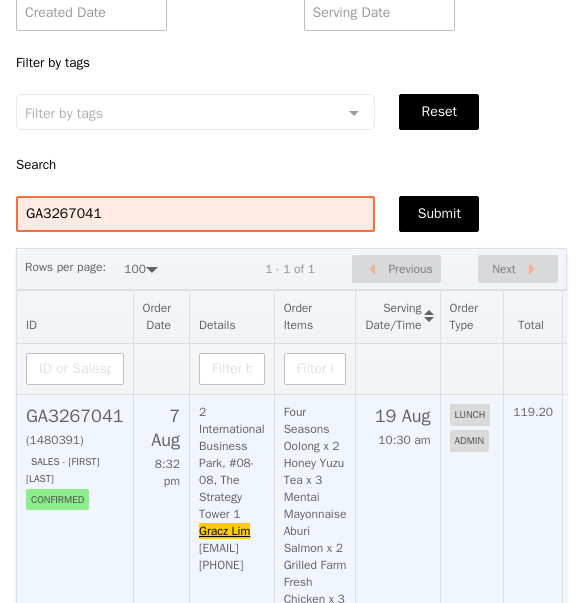 click on "GA3267041" at bounding box center [75, 416] 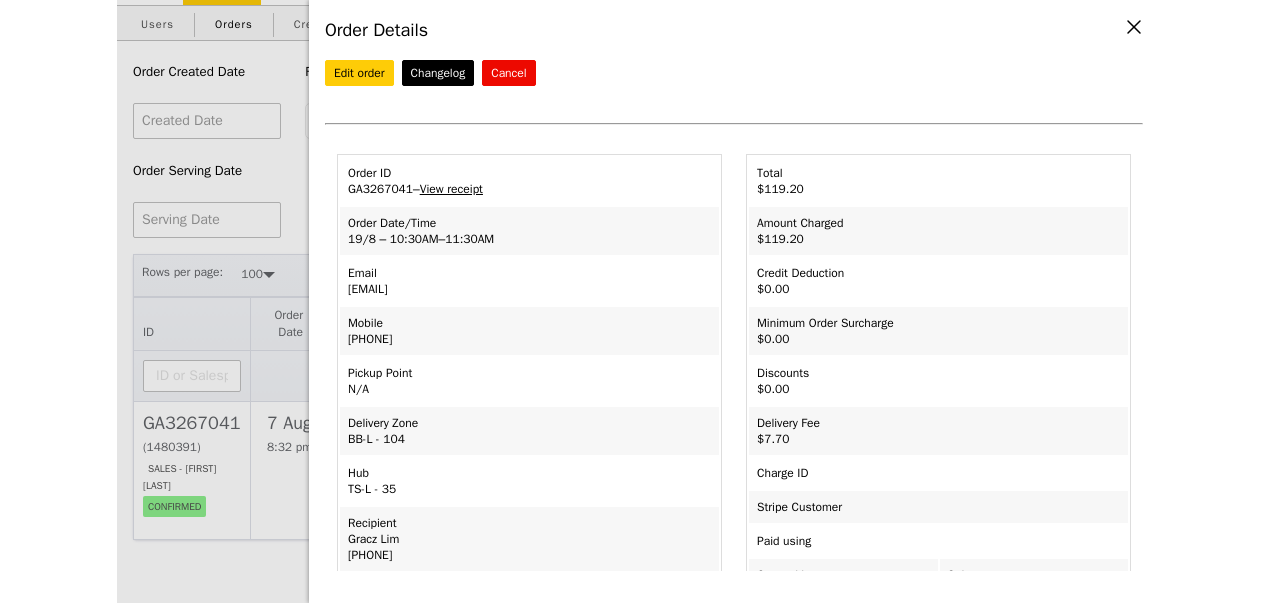 scroll, scrollTop: 23, scrollLeft: 0, axis: vertical 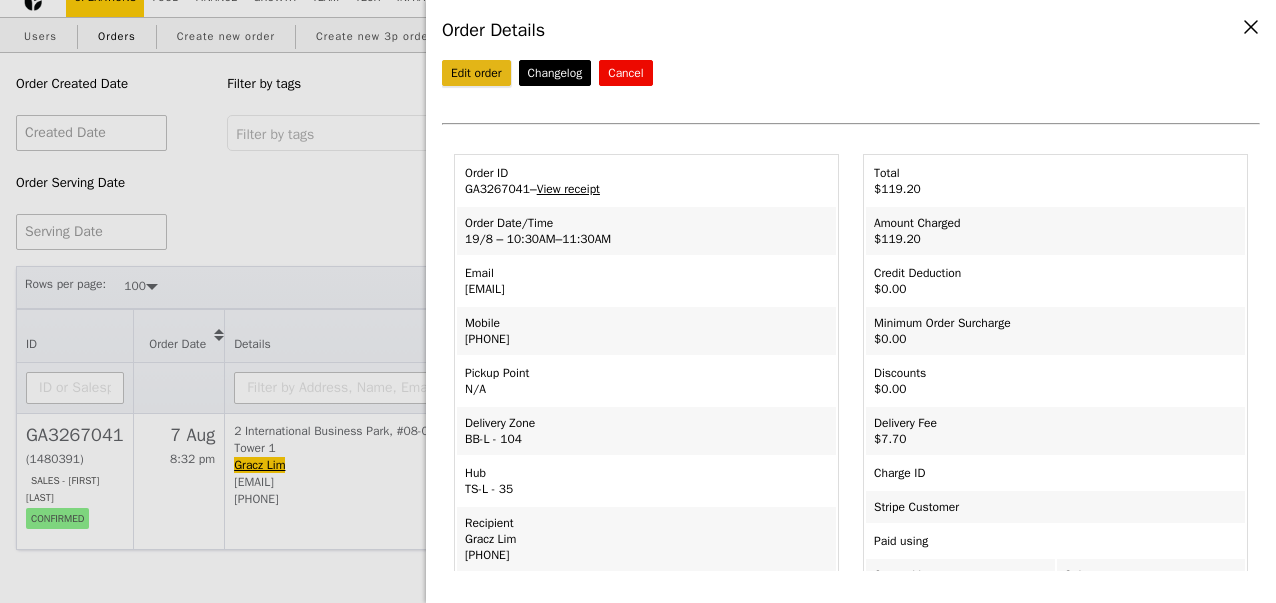 click on "Edit order" at bounding box center (476, 73) 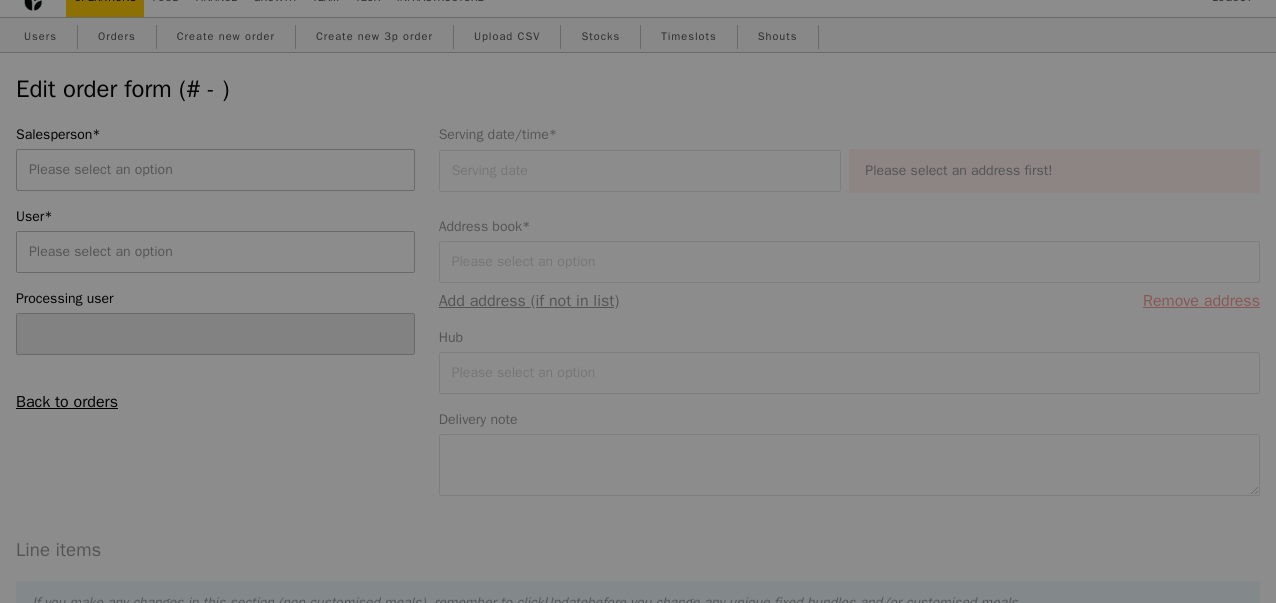scroll, scrollTop: 0, scrollLeft: 0, axis: both 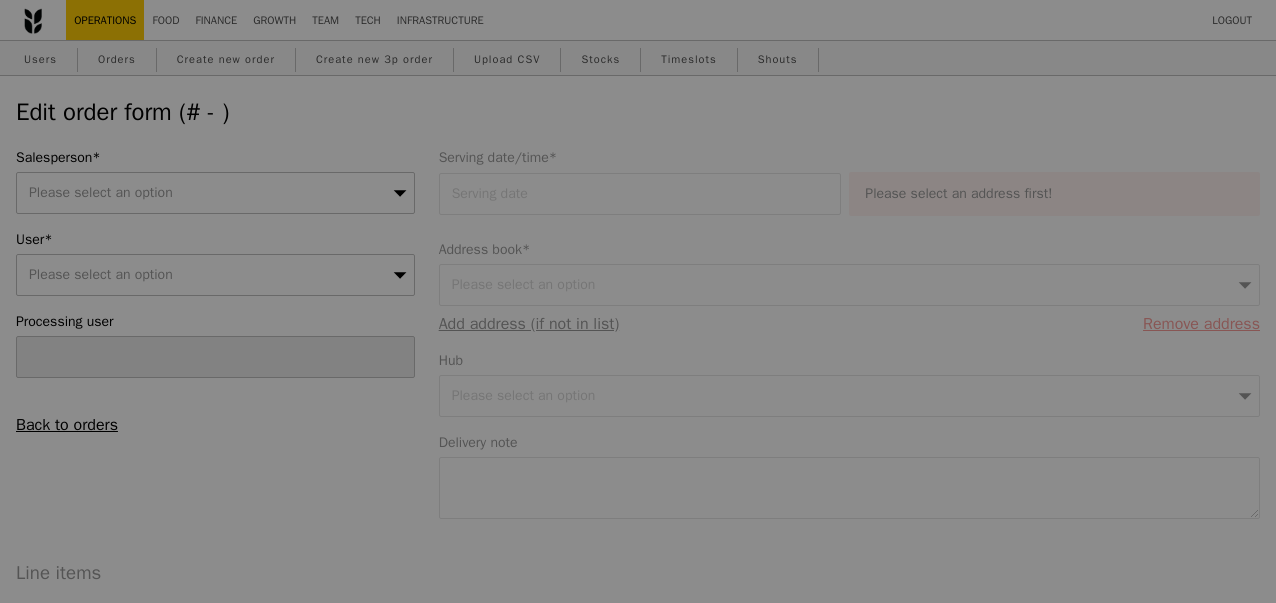 type on "Sherlyn" 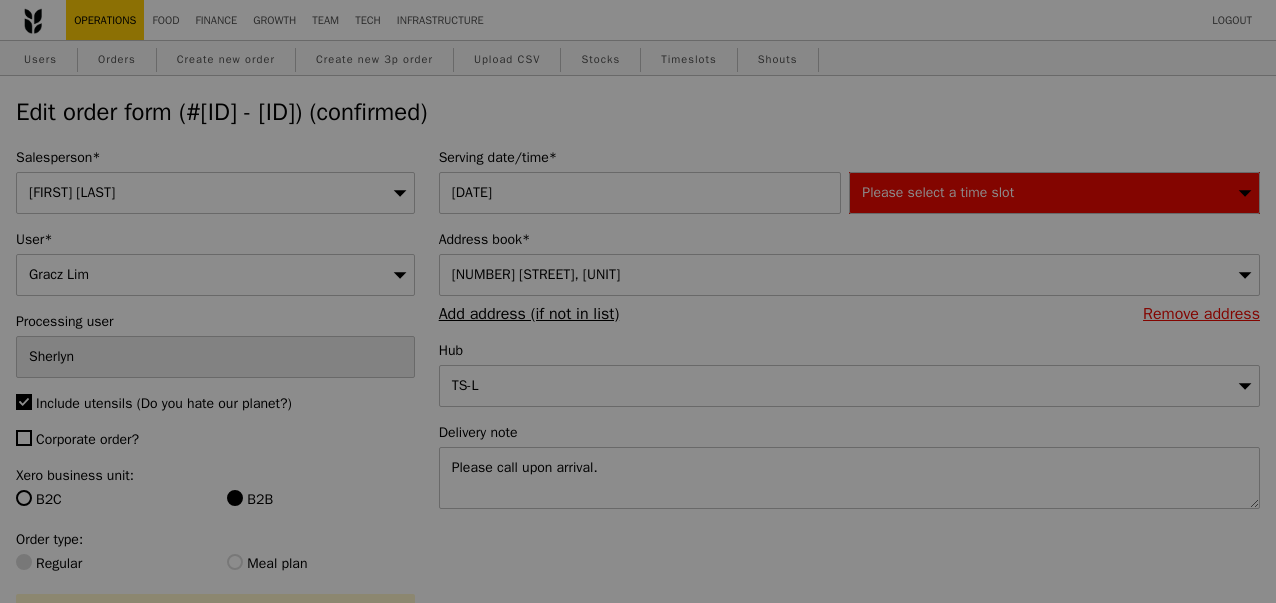 type on "498" 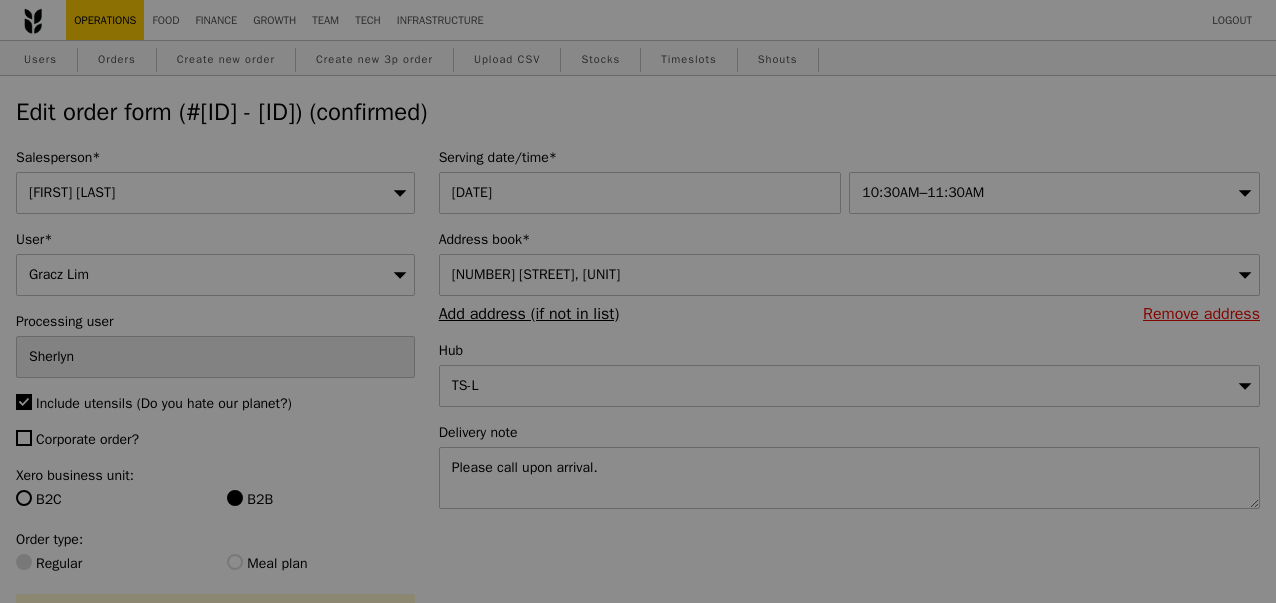 type on "Update" 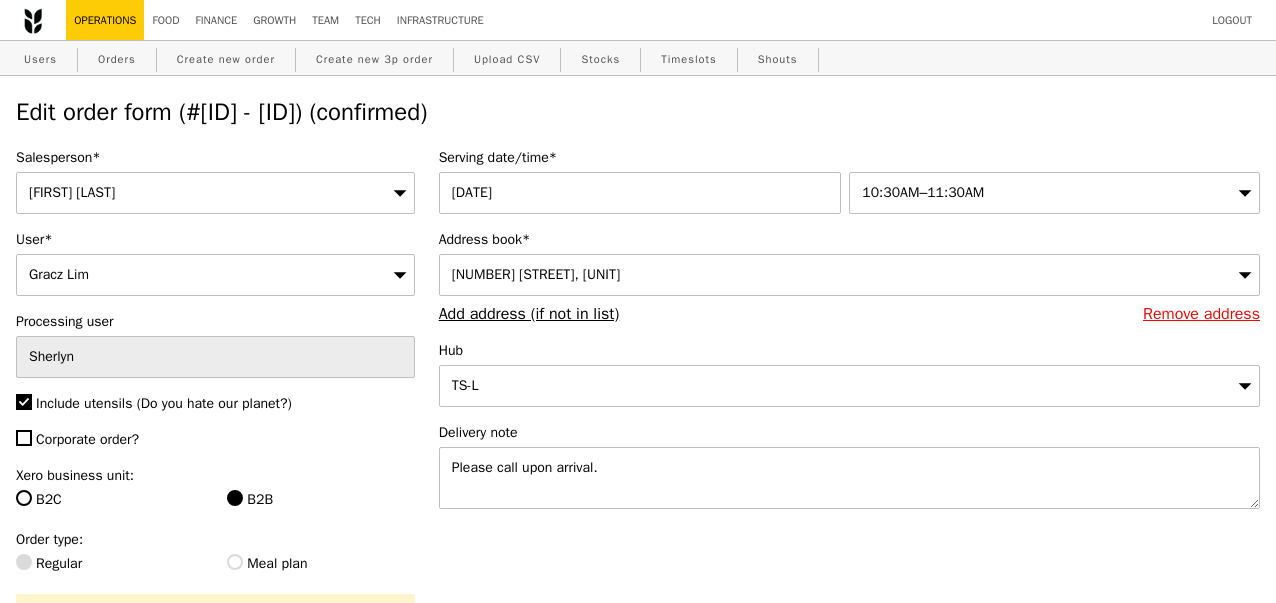 click on "Samantha Tan" at bounding box center (215, 193) 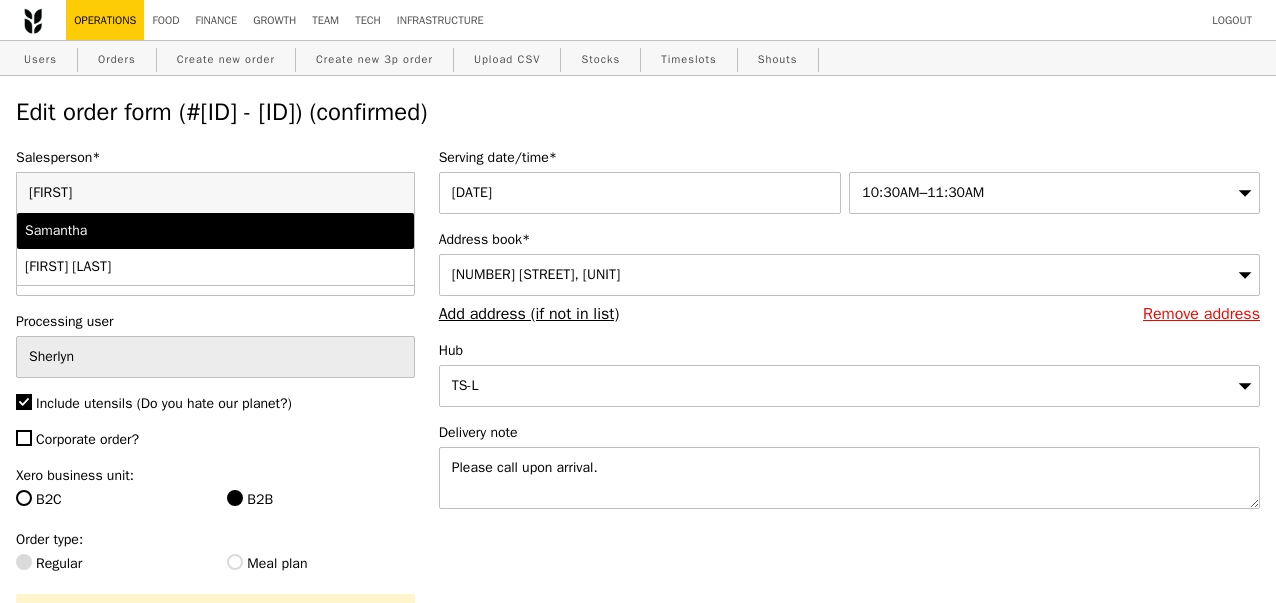 type on "samantha" 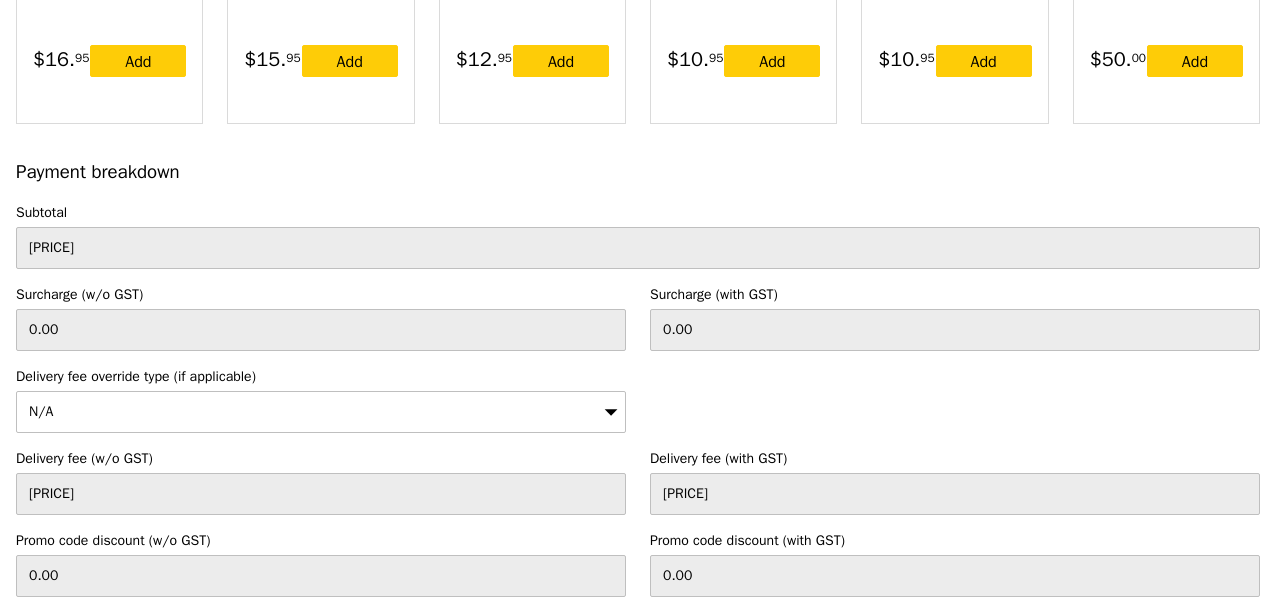 scroll, scrollTop: 6360, scrollLeft: 0, axis: vertical 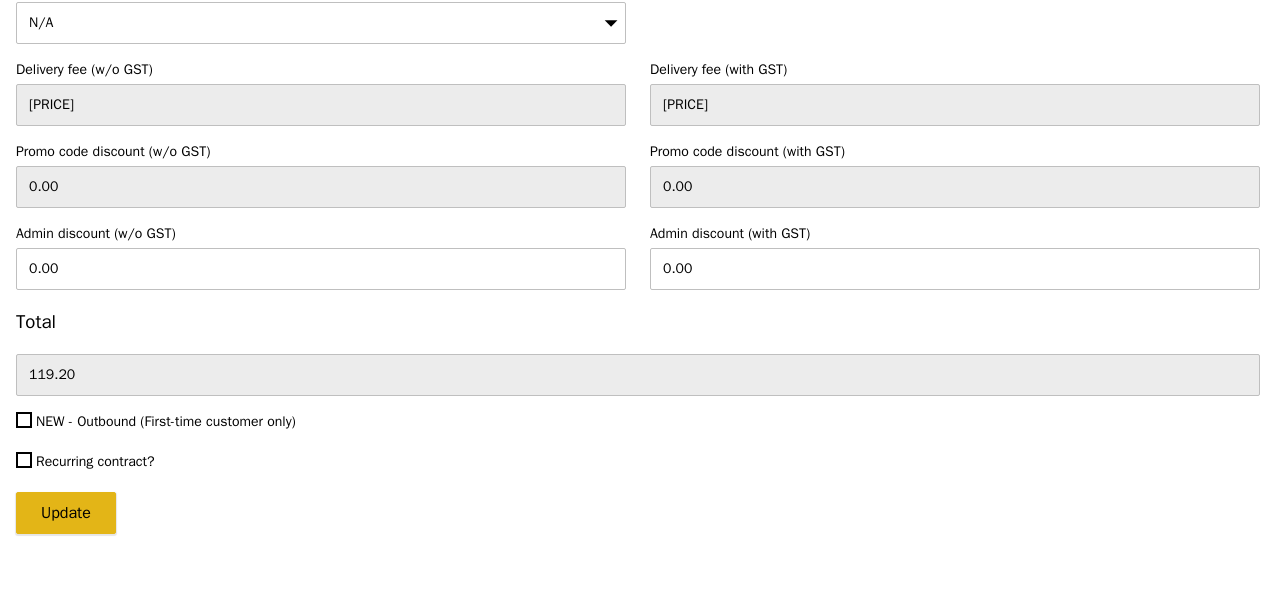 click on "Update" at bounding box center (66, 513) 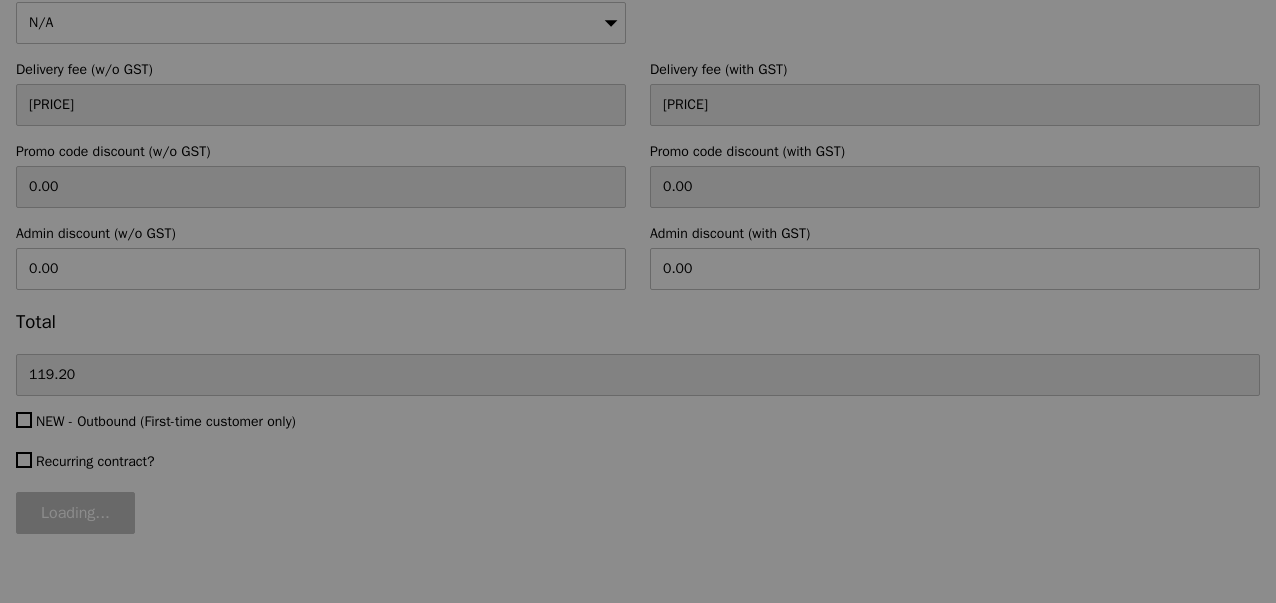 type on "Update" 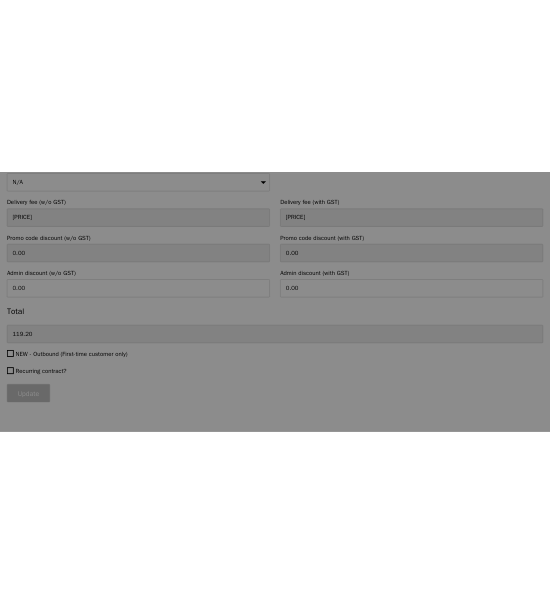 scroll, scrollTop: 0, scrollLeft: 0, axis: both 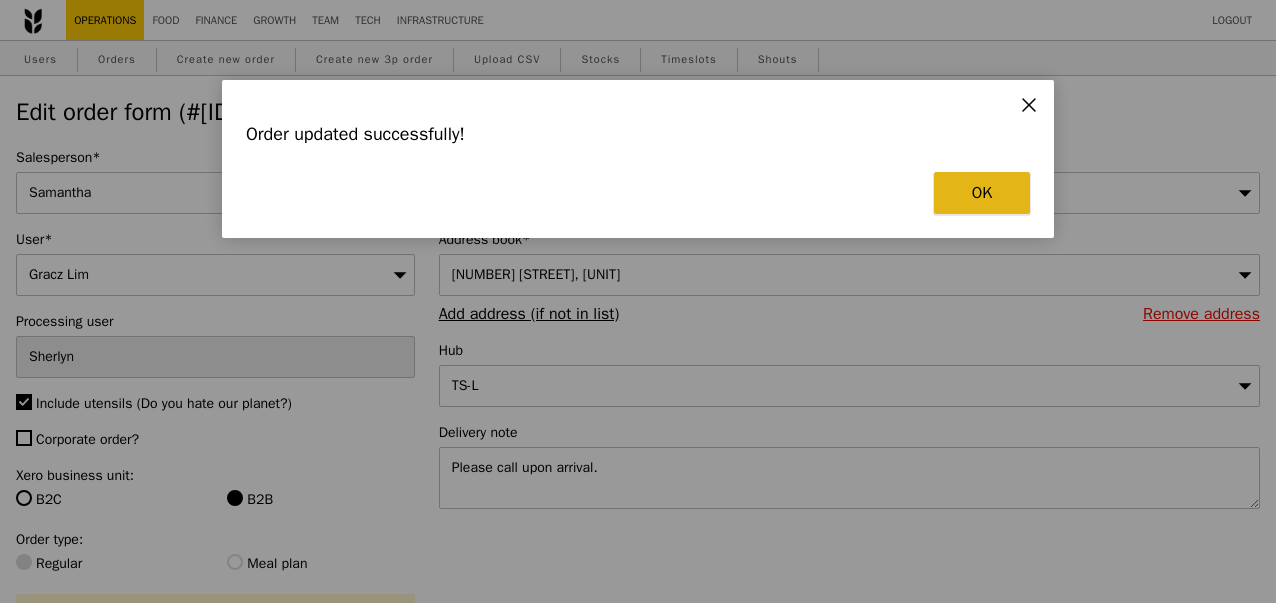 click on "OK" at bounding box center [982, 193] 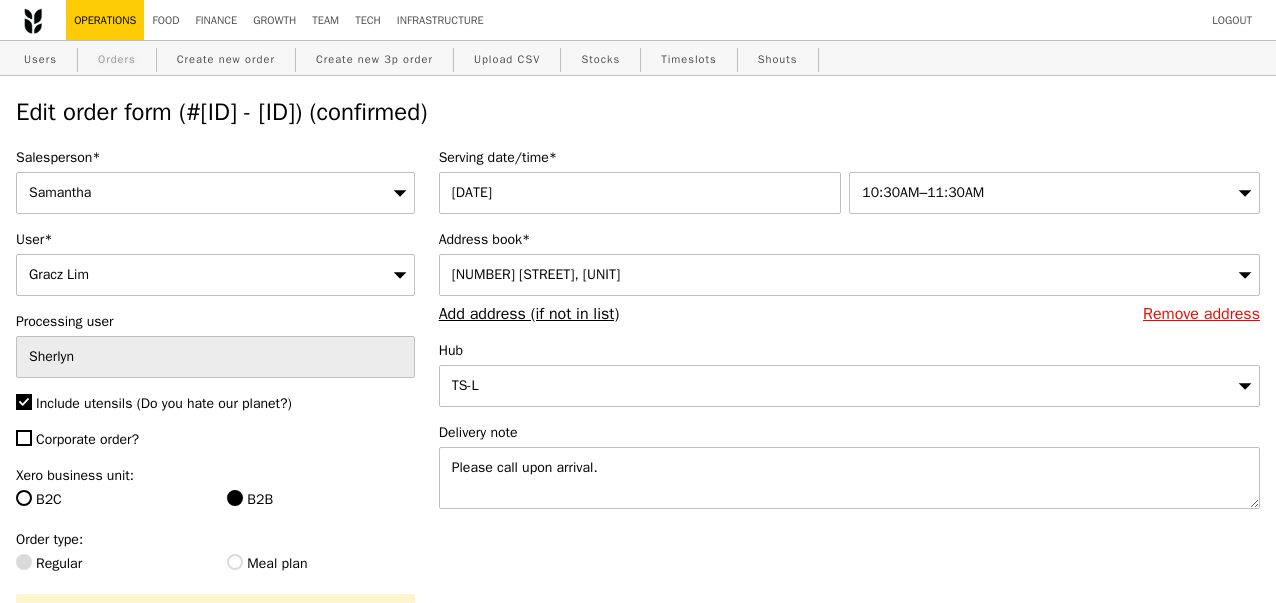 click on "Orders" at bounding box center (117, 59) 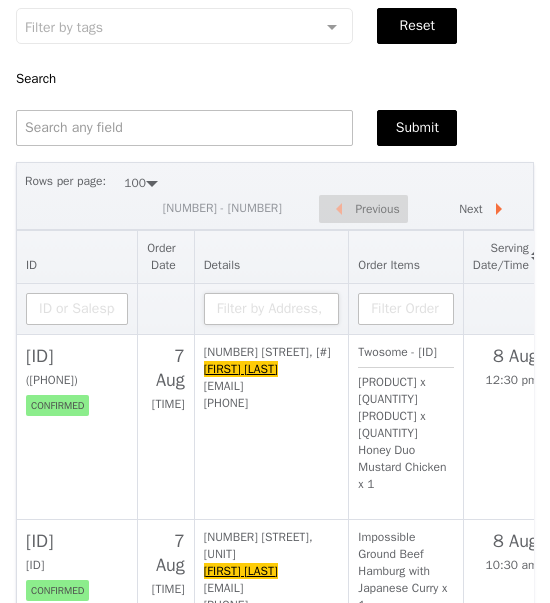 scroll, scrollTop: 243, scrollLeft: 0, axis: vertical 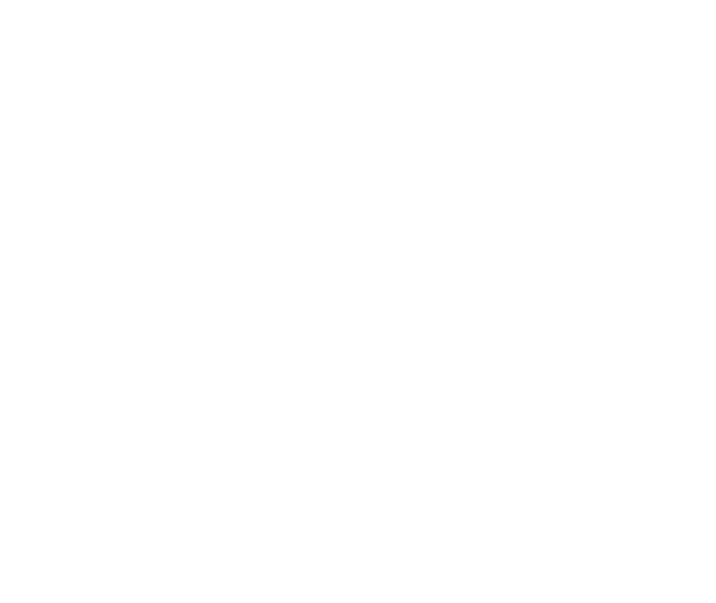 select on "100" 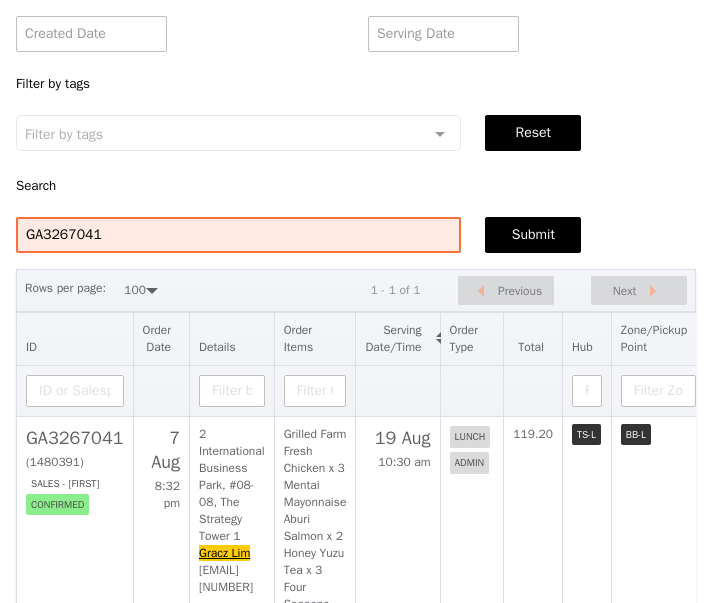 scroll, scrollTop: 145, scrollLeft: 0, axis: vertical 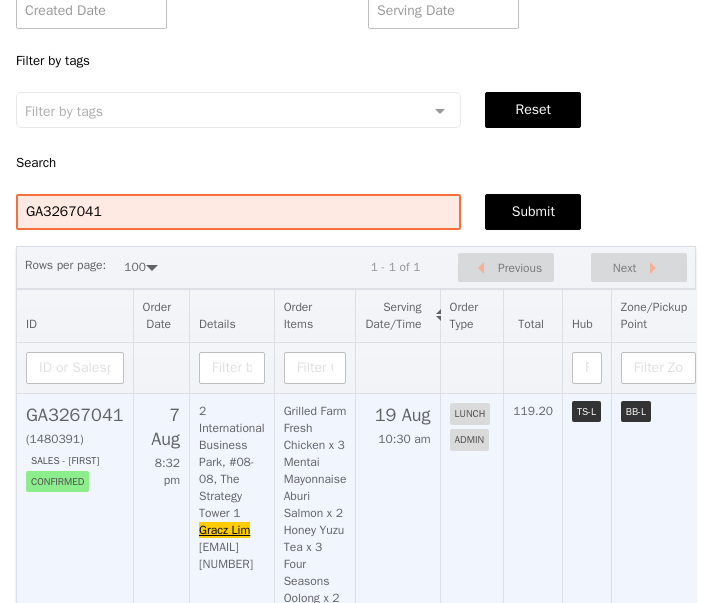 click on "GA3267041" at bounding box center [75, 415] 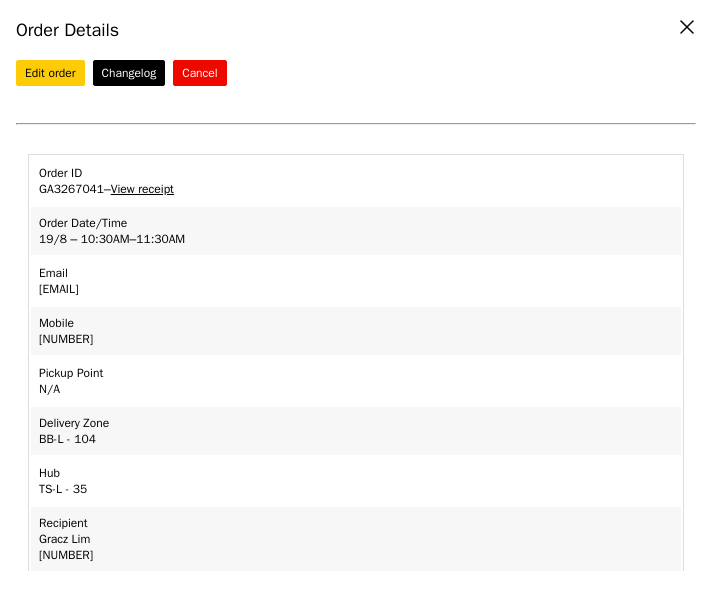 click on "View receipt" at bounding box center (142, 189) 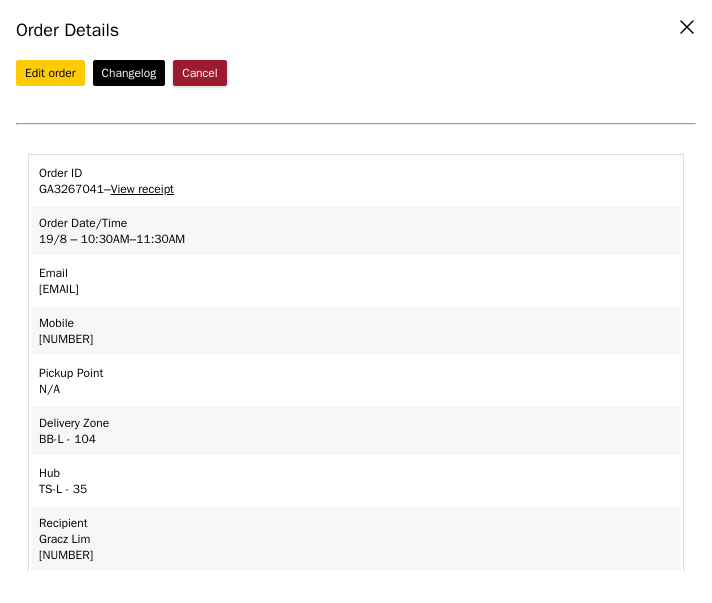click on "Cancel" at bounding box center [199, 73] 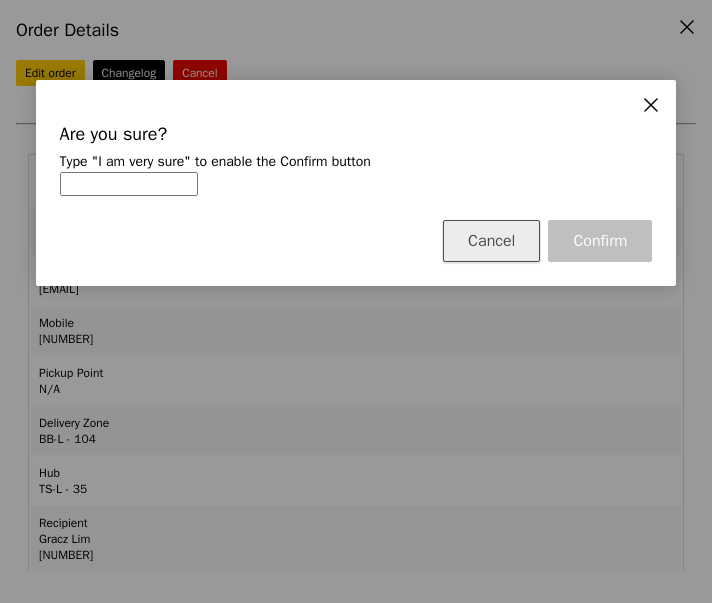 click on "Cancel" at bounding box center [491, 241] 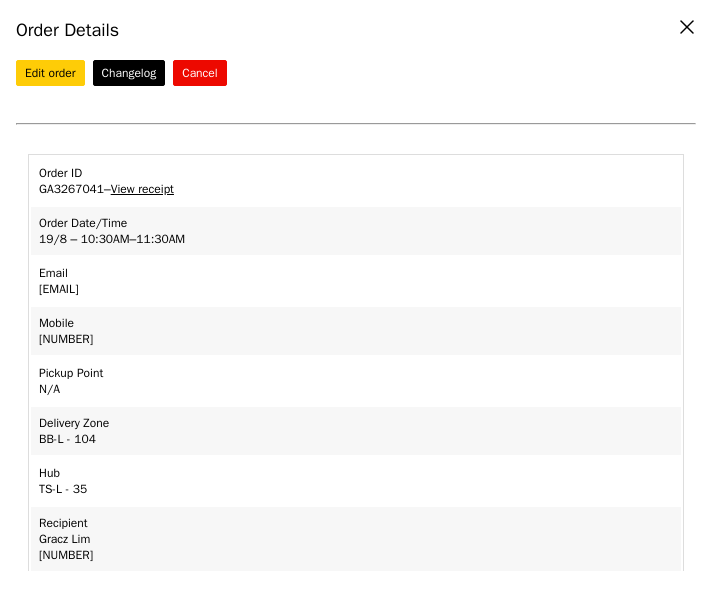 click 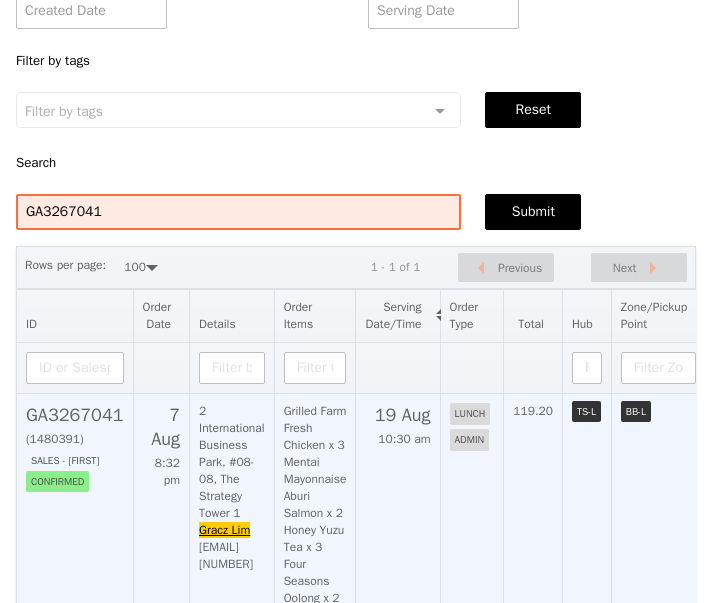 click on "GA3267041 (1480391)
Sales -
Samantha
confirmed" at bounding box center [75, 444] 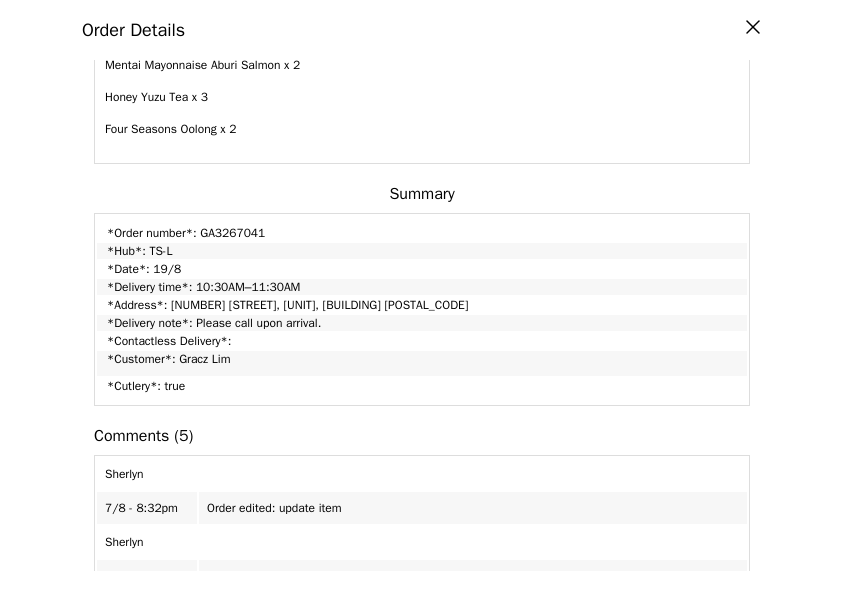 scroll, scrollTop: 597, scrollLeft: 0, axis: vertical 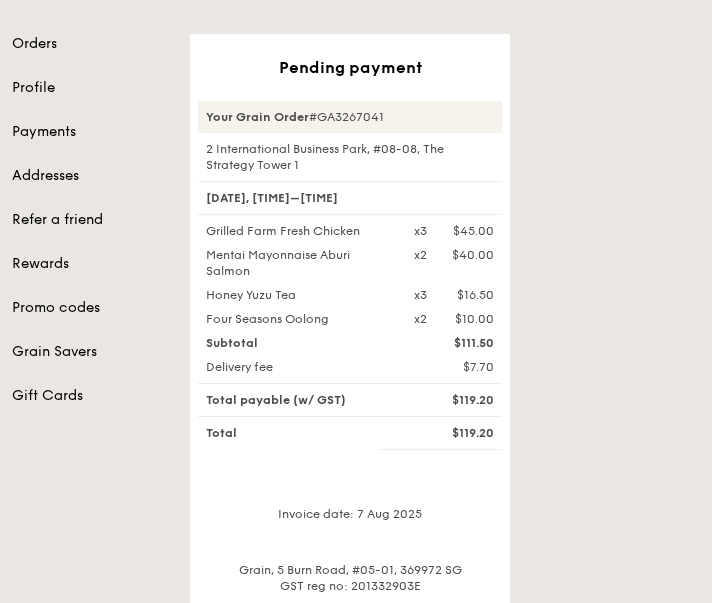 drag, startPoint x: 311, startPoint y: 165, endPoint x: 185, endPoint y: 149, distance: 127.01181 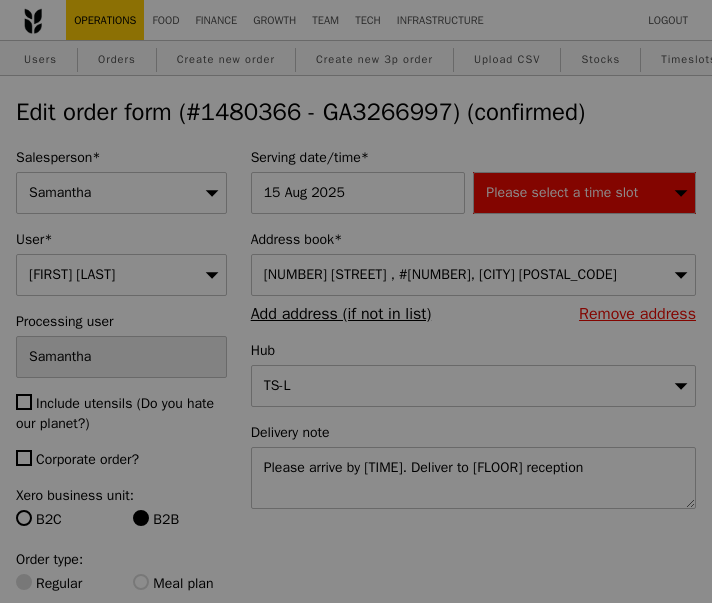 scroll, scrollTop: 0, scrollLeft: 0, axis: both 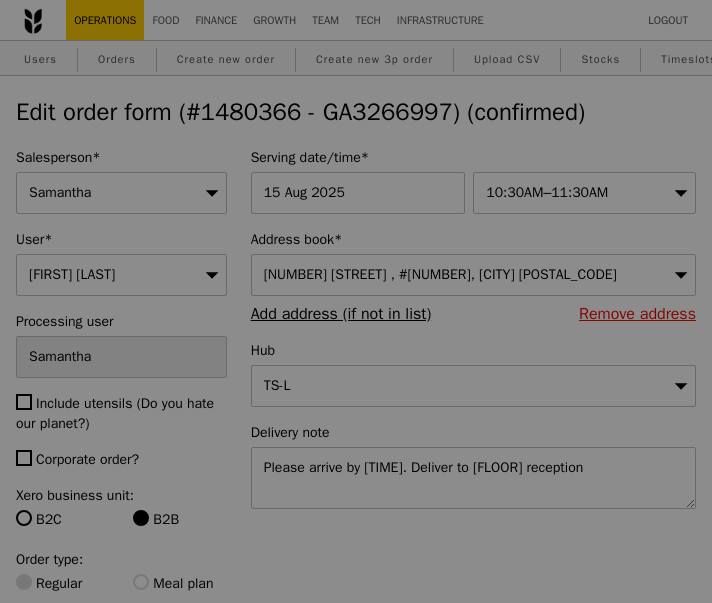 type on "Update" 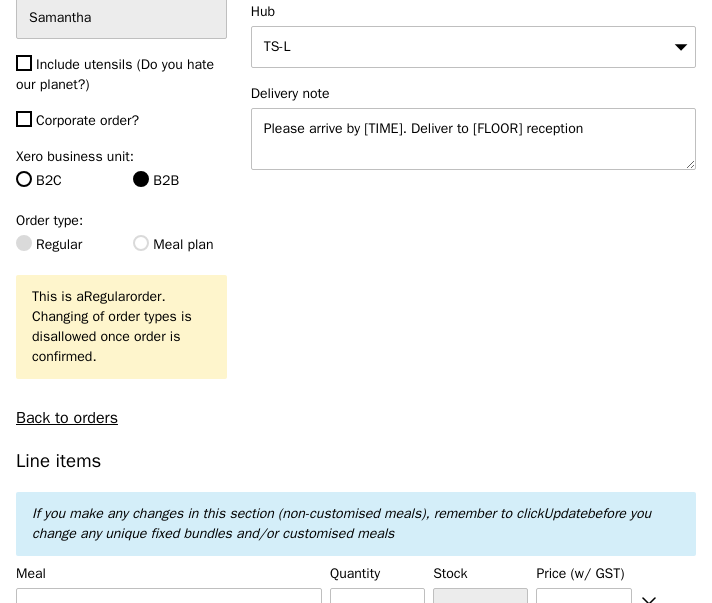 scroll, scrollTop: 311, scrollLeft: 0, axis: vertical 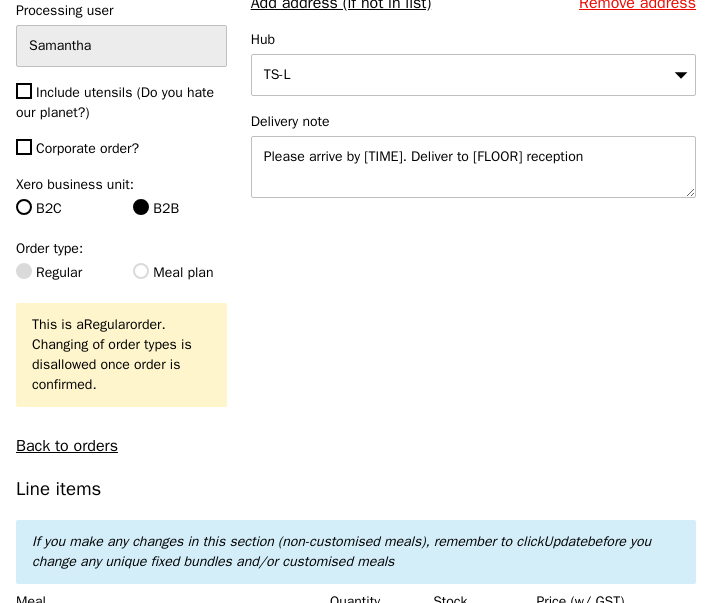 click on "Corporate order?" at bounding box center (87, 148) 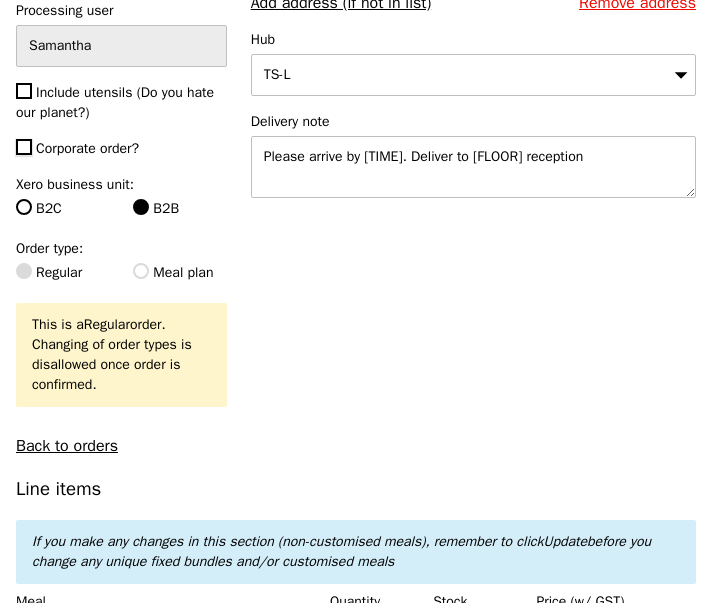 click on "Corporate order?" at bounding box center [24, 147] 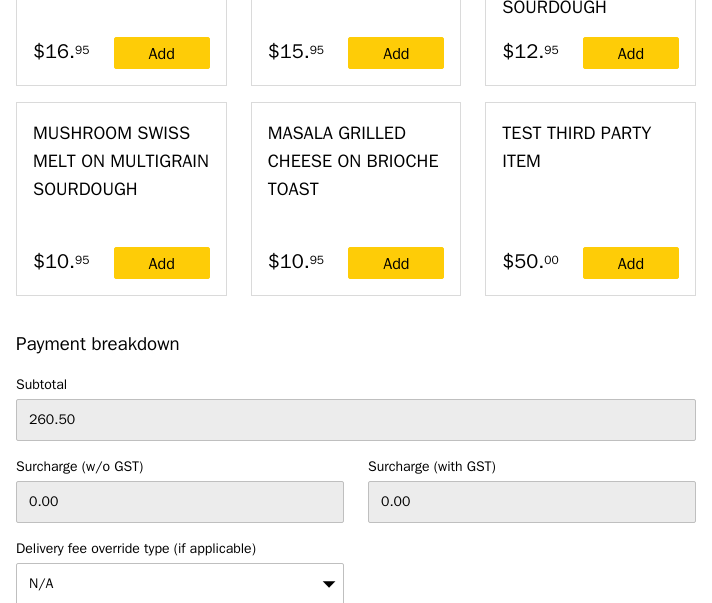 scroll, scrollTop: 10076, scrollLeft: 0, axis: vertical 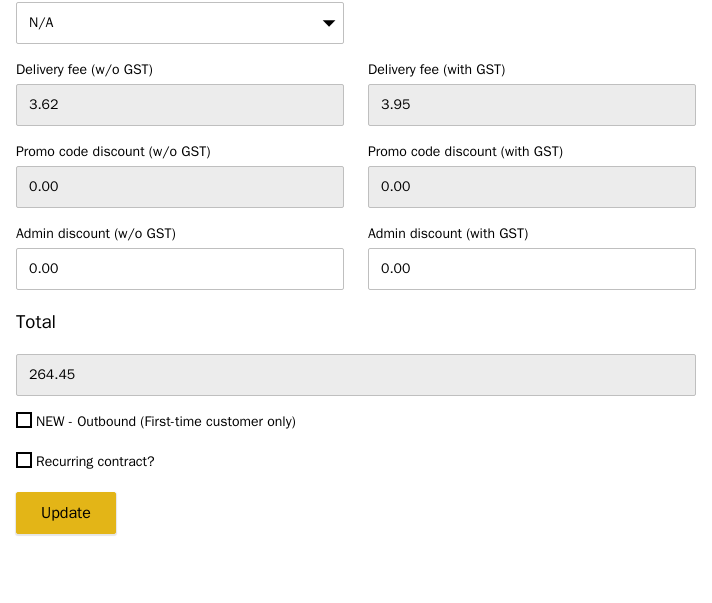 click on "Update" at bounding box center (66, 513) 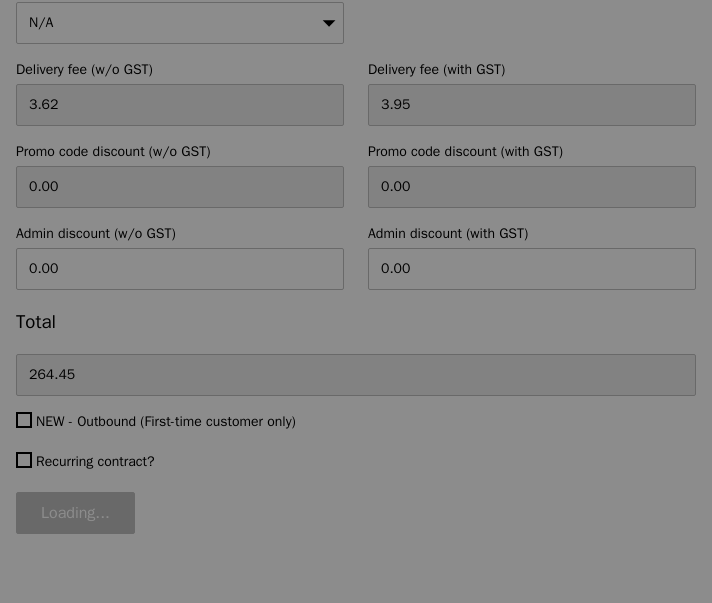 type on "Update" 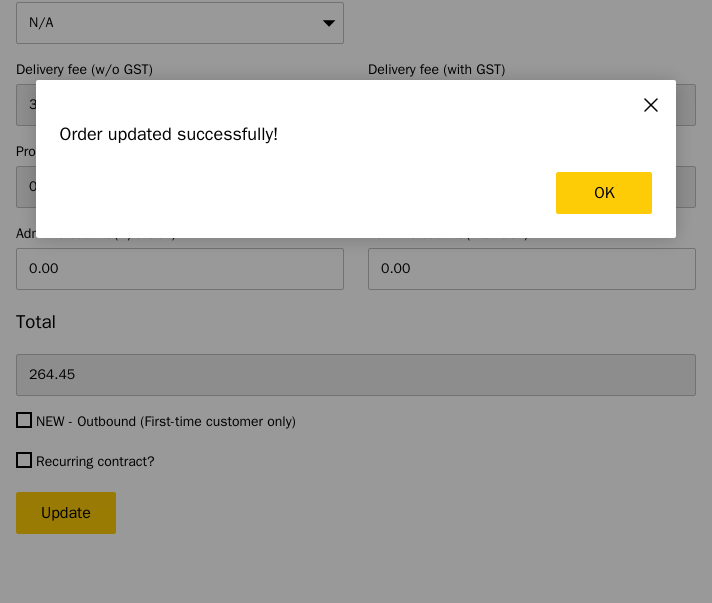 scroll, scrollTop: 0, scrollLeft: 0, axis: both 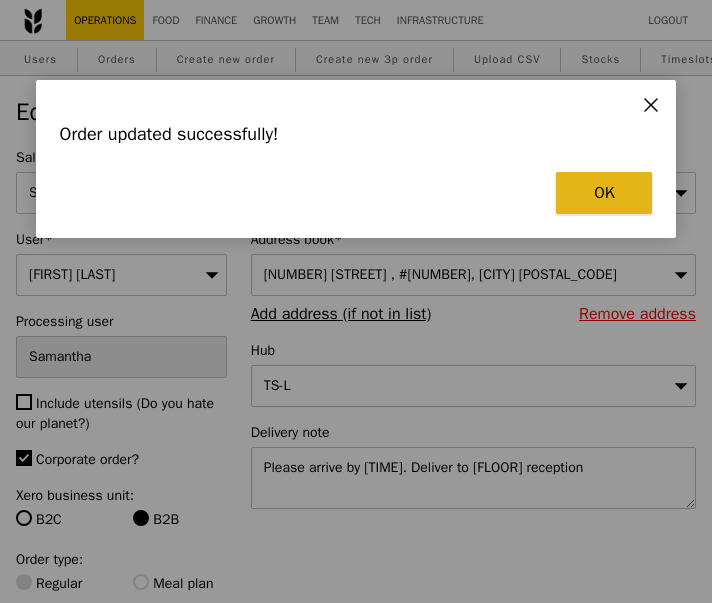 click on "OK" at bounding box center (604, 193) 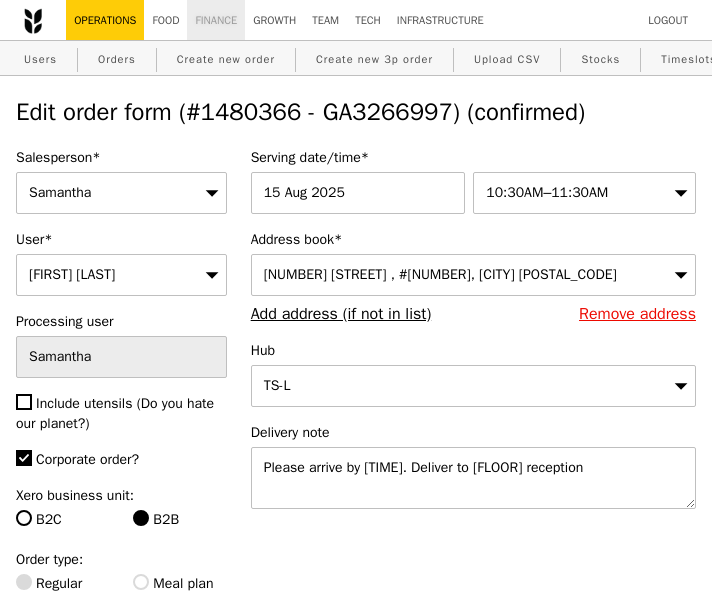 click on "Finance" at bounding box center [216, 20] 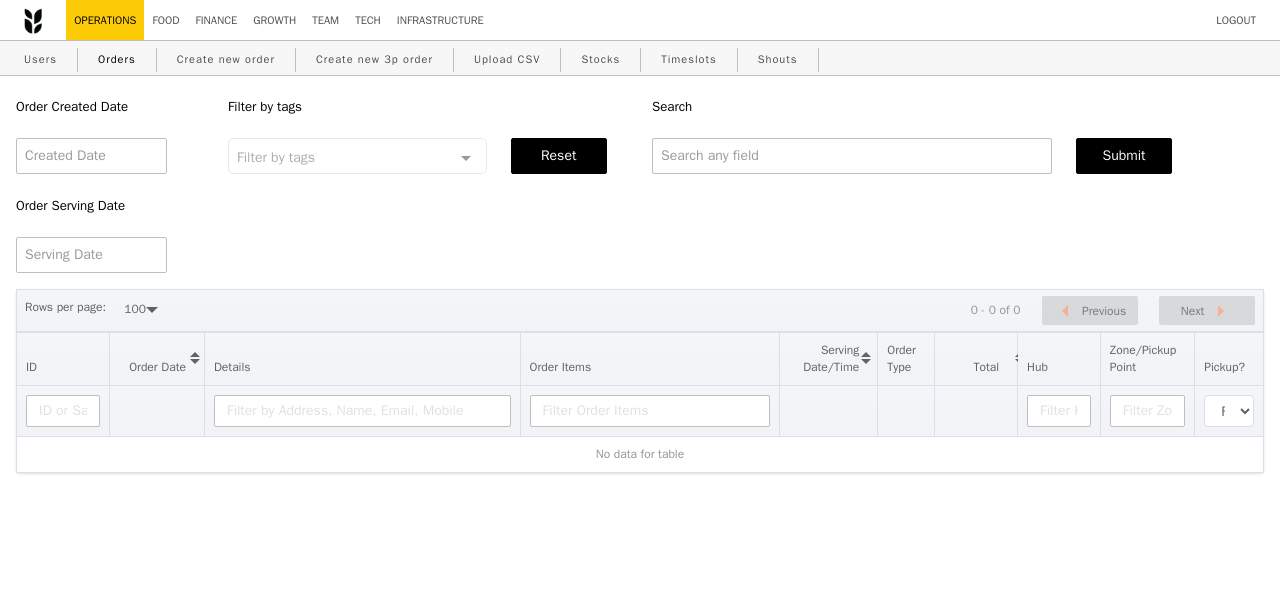 select on "100" 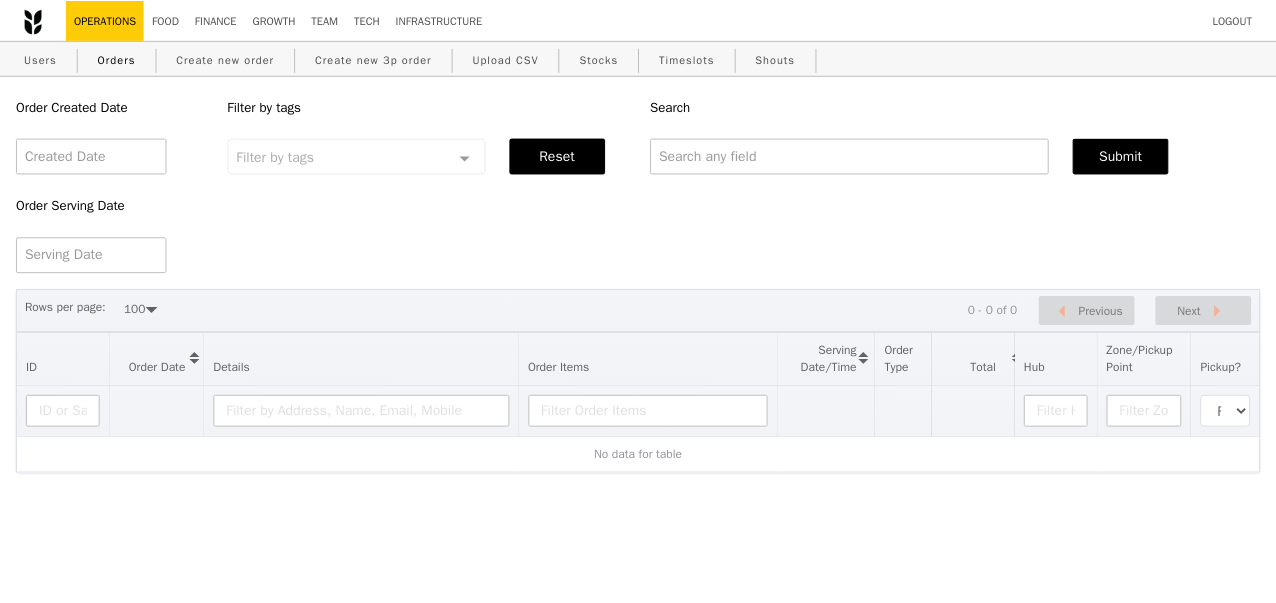 scroll, scrollTop: 0, scrollLeft: 0, axis: both 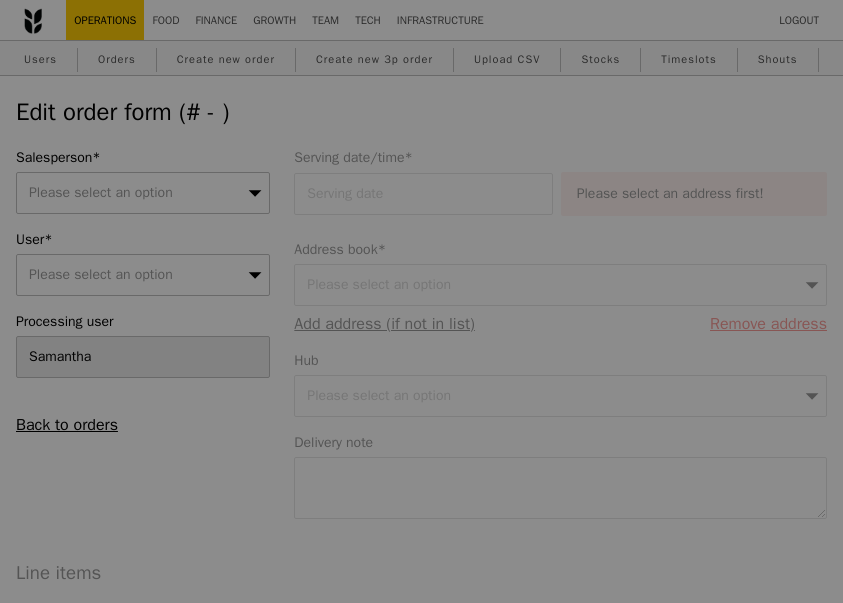 type on "15 Aug 2025" 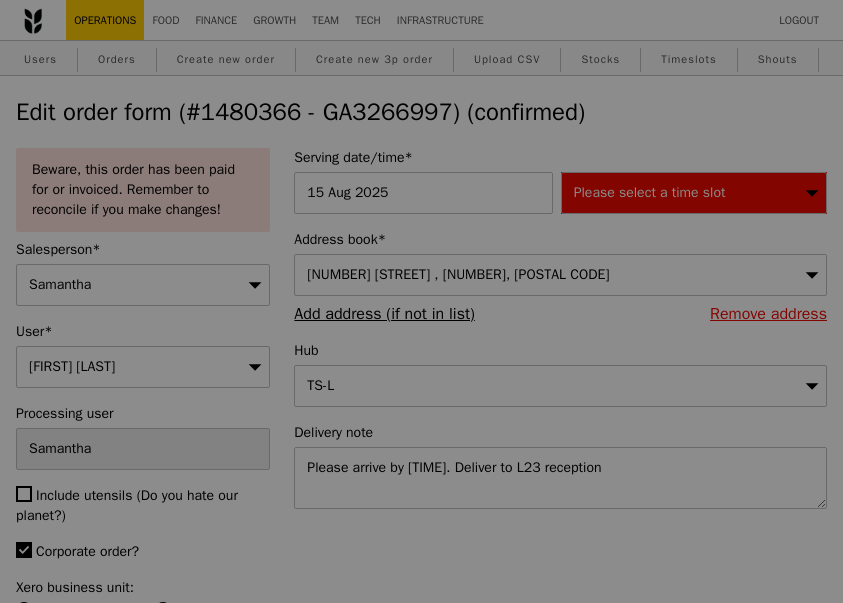 type on "487" 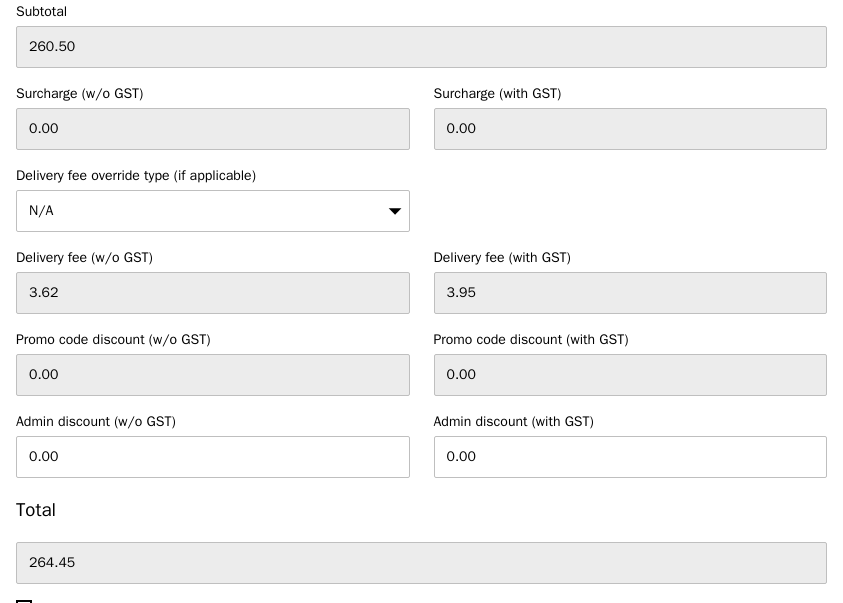 scroll, scrollTop: 8708, scrollLeft: 0, axis: vertical 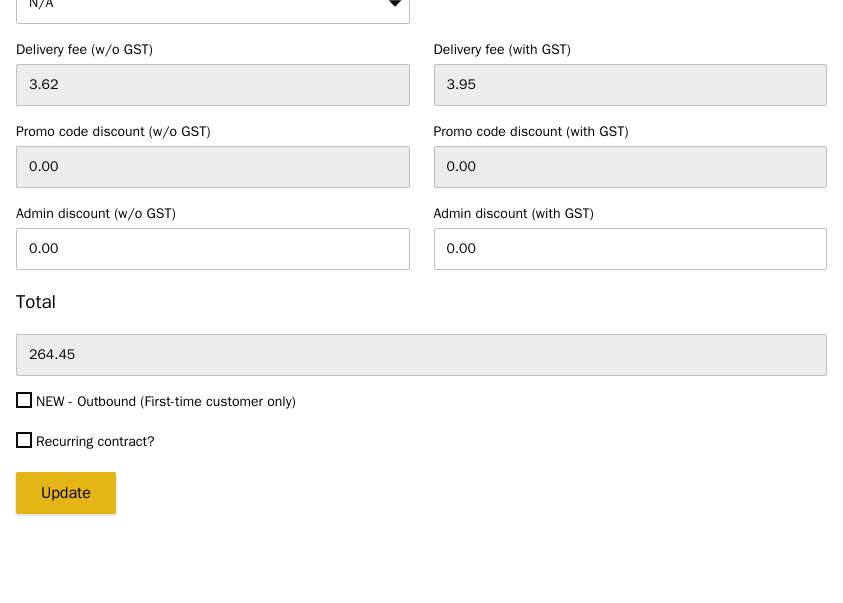 click on "Update" at bounding box center [66, 493] 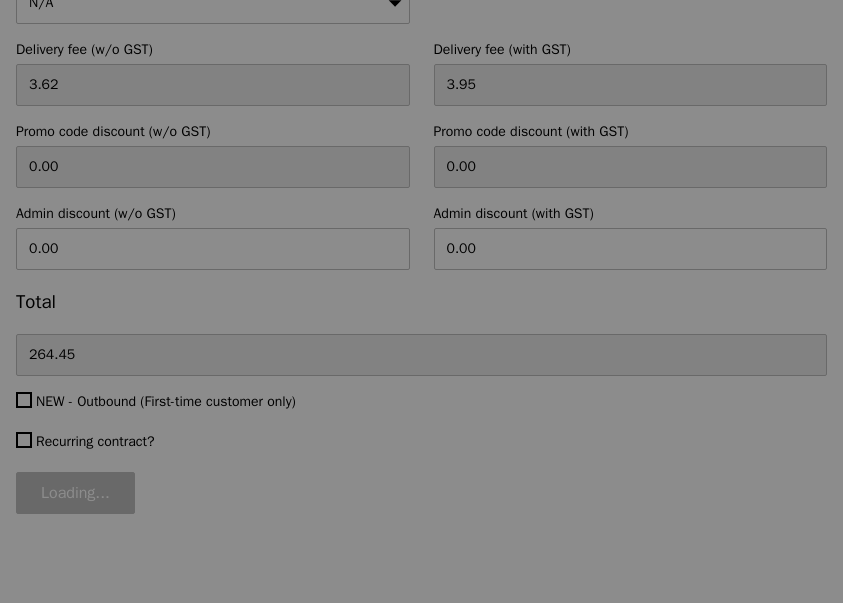 type on "Update" 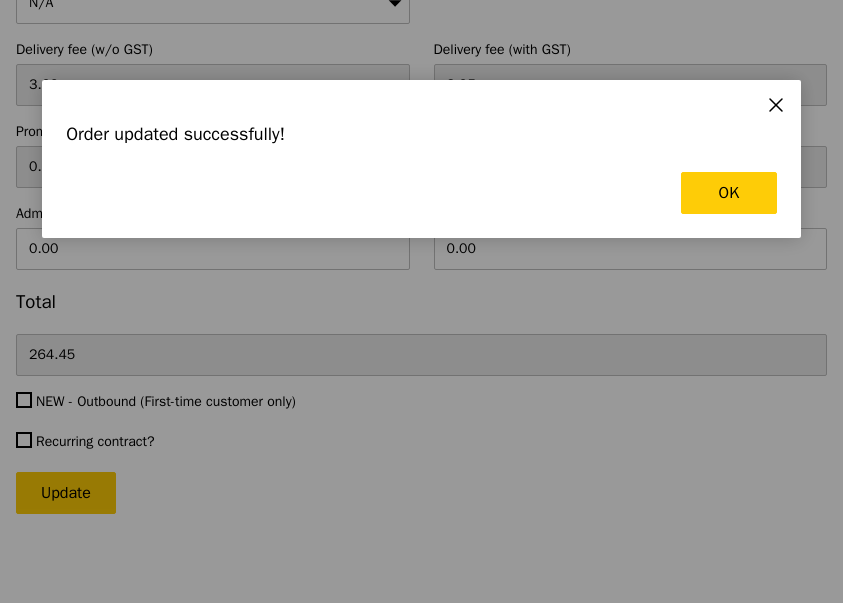 scroll, scrollTop: 0, scrollLeft: 0, axis: both 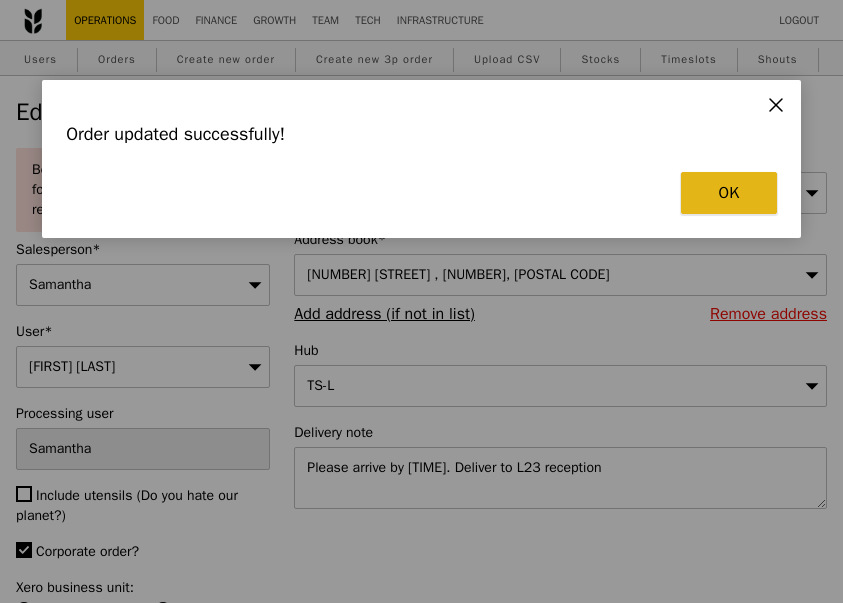 click on "OK" at bounding box center [729, 193] 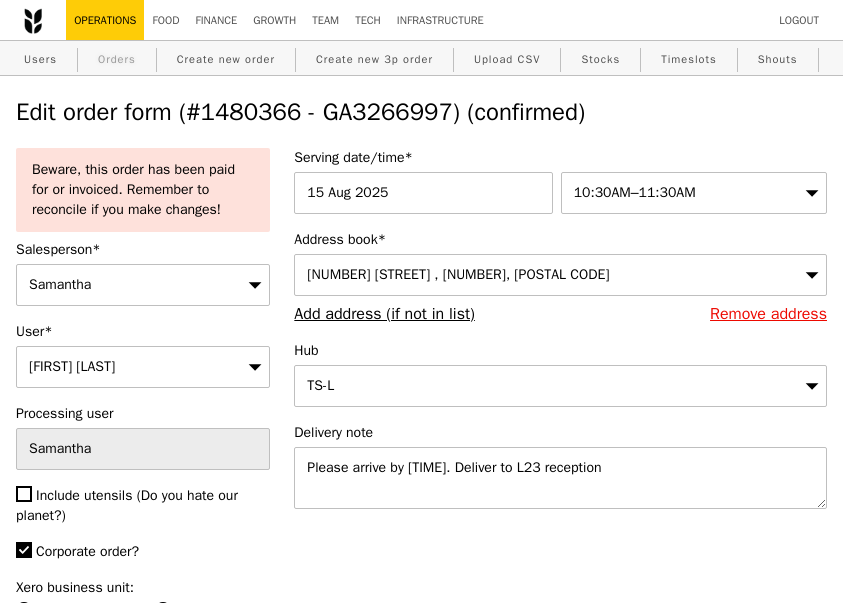 click on "Orders" at bounding box center (117, 59) 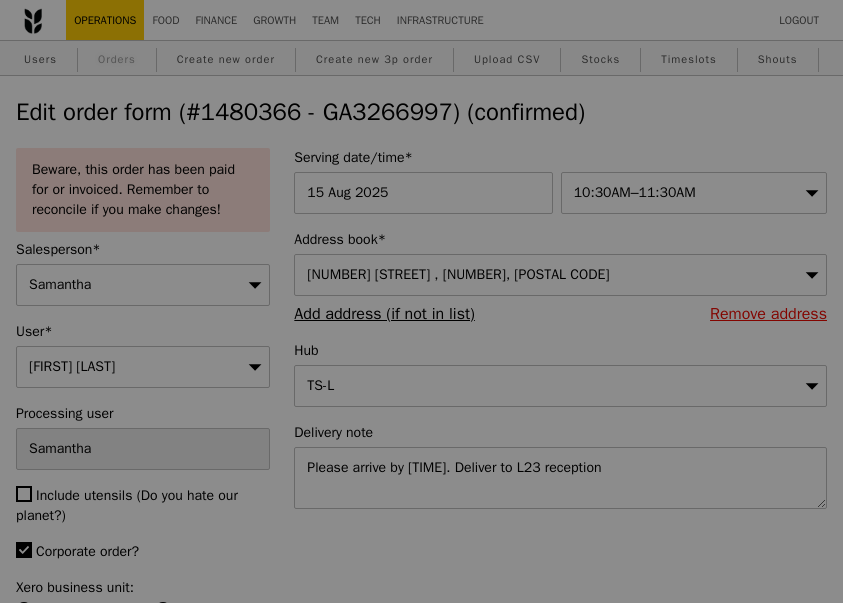 select on "100" 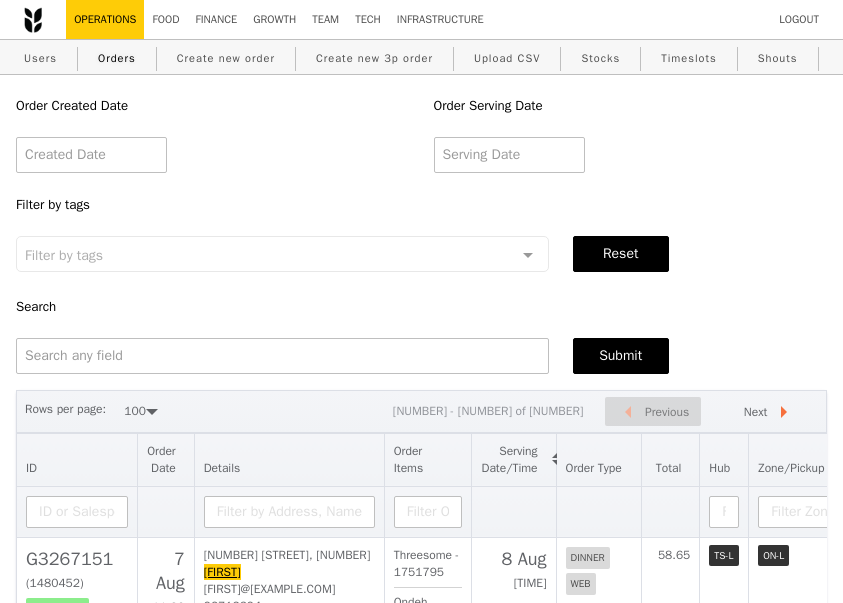 scroll, scrollTop: 2, scrollLeft: 0, axis: vertical 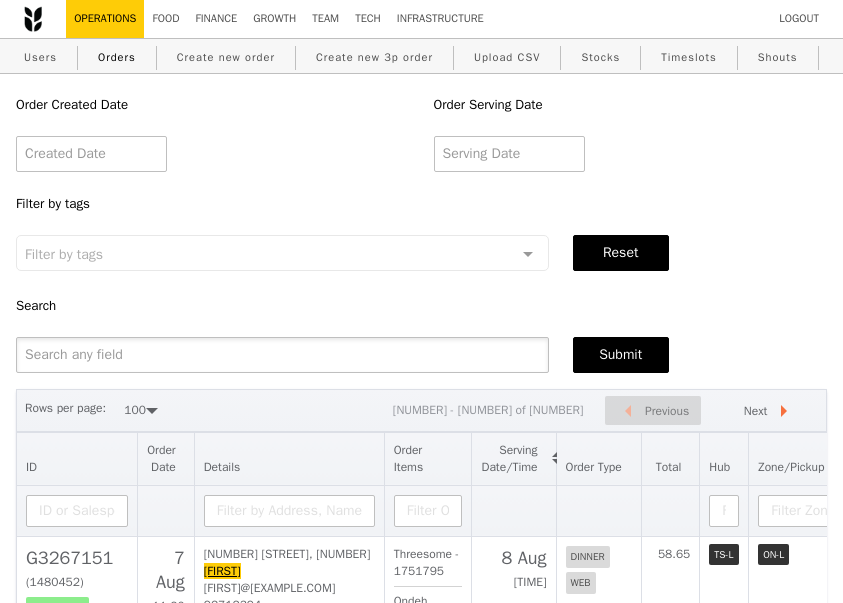 click at bounding box center (282, 355) 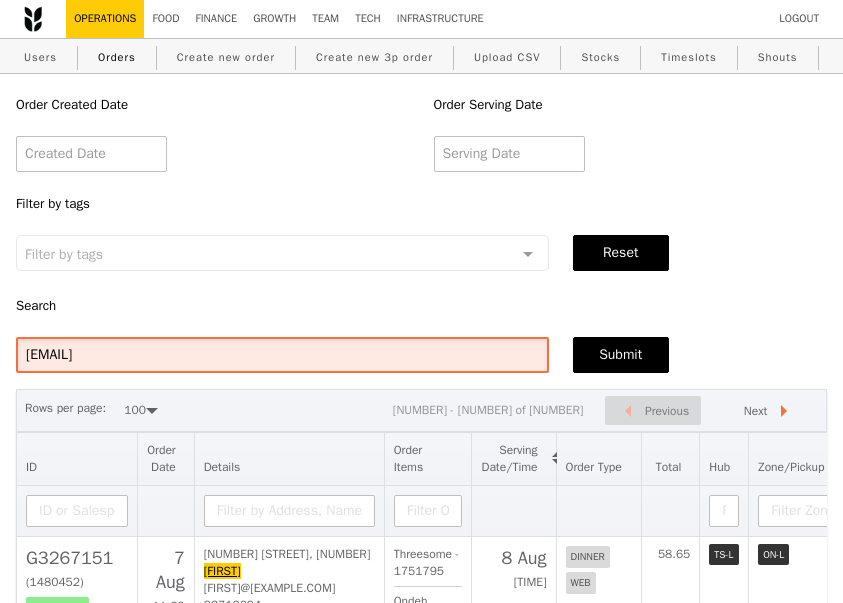 type on "[EMAIL]" 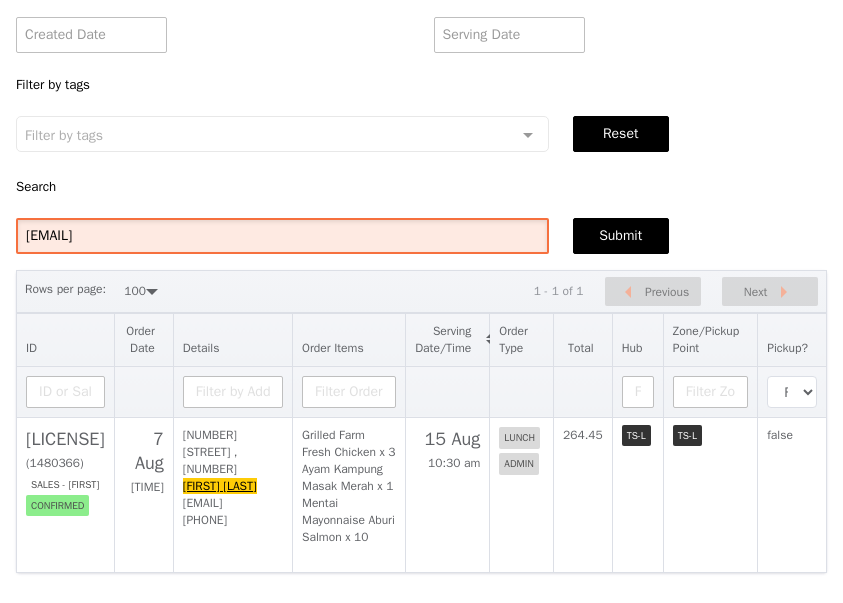 scroll, scrollTop: 205, scrollLeft: 0, axis: vertical 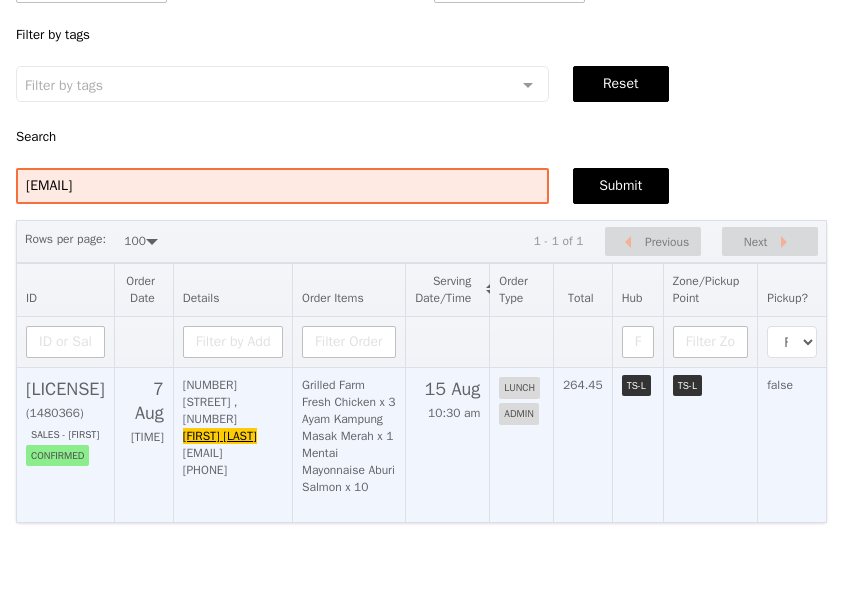 click on "[LICENSE] ([PHONE])
Sales -
[FIRST]
confirmed" at bounding box center (65, 418) 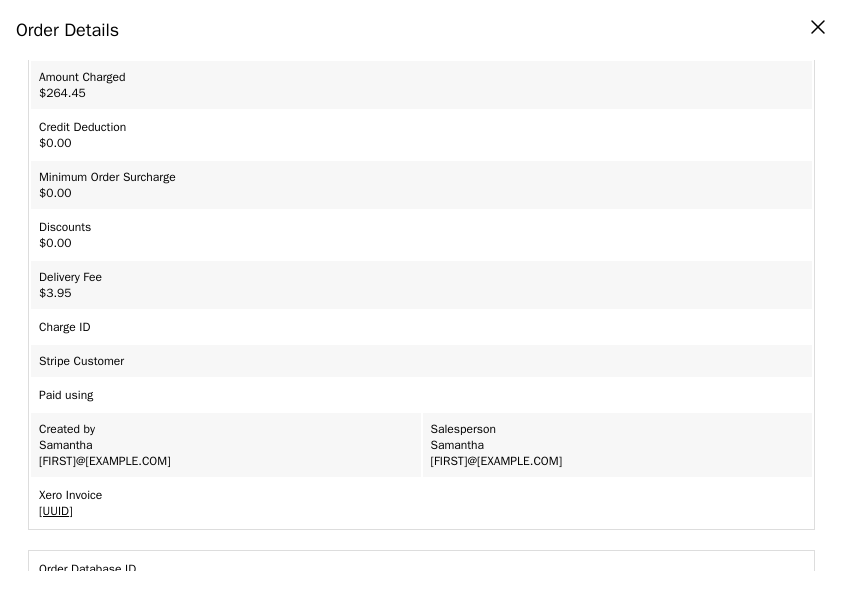 scroll, scrollTop: 1587, scrollLeft: 0, axis: vertical 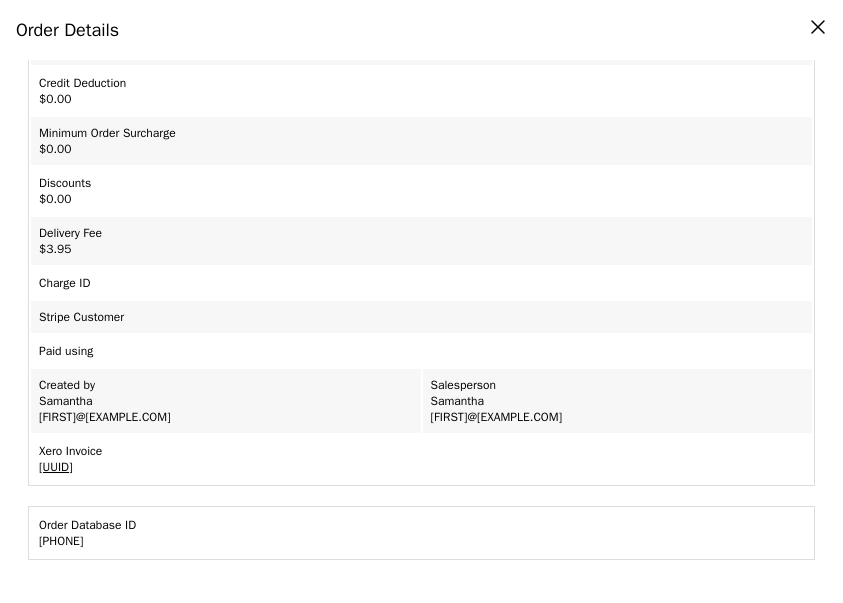click on "[UUID]" at bounding box center (56, 467) 